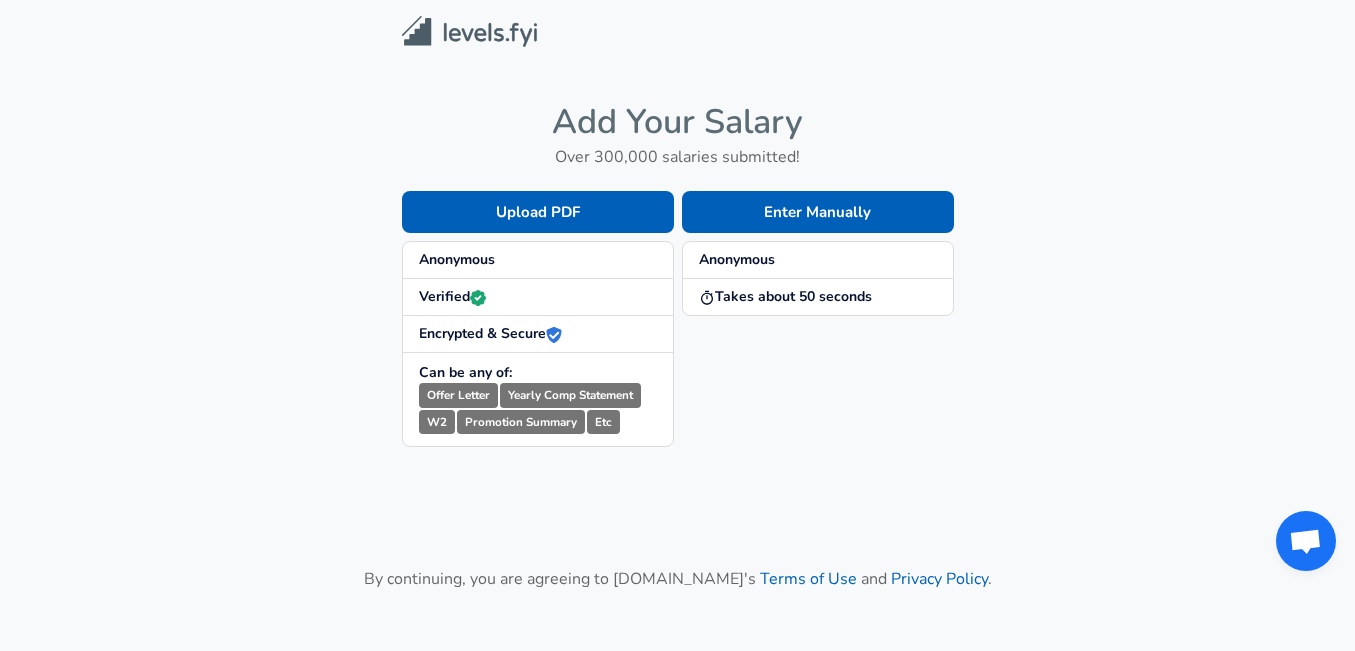 scroll, scrollTop: 0, scrollLeft: 0, axis: both 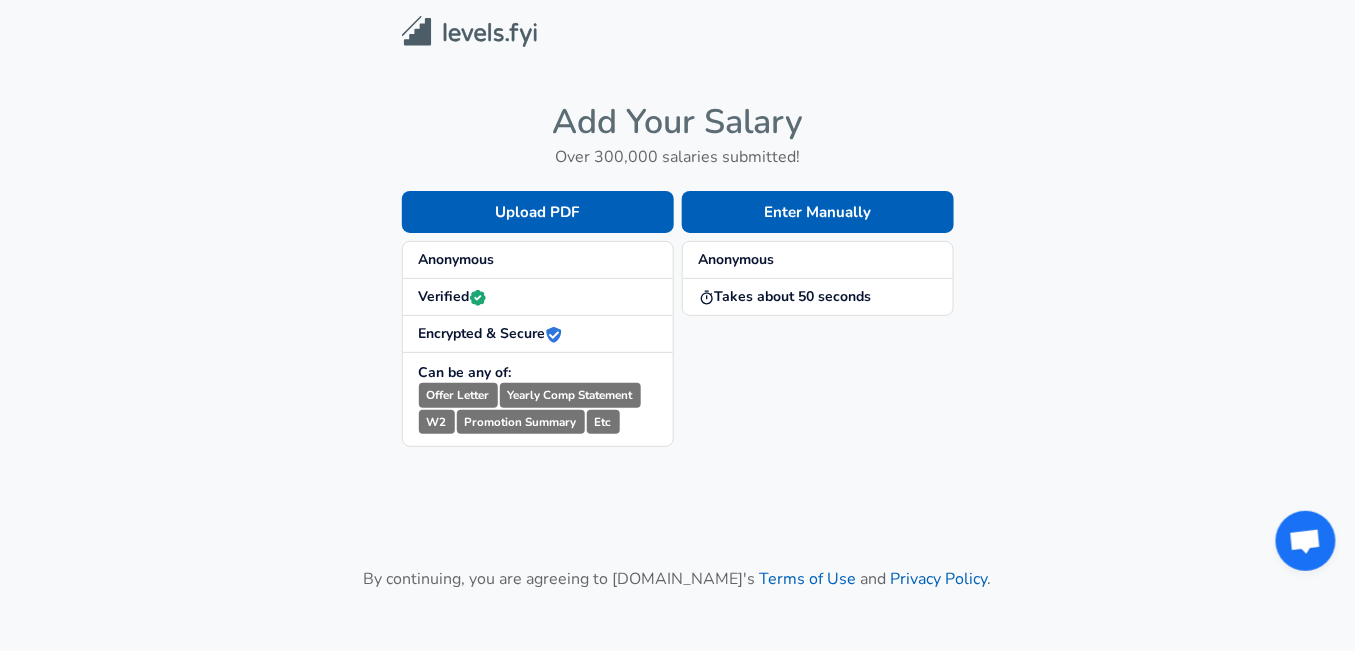click on "Anonymous" at bounding box center (737, 259) 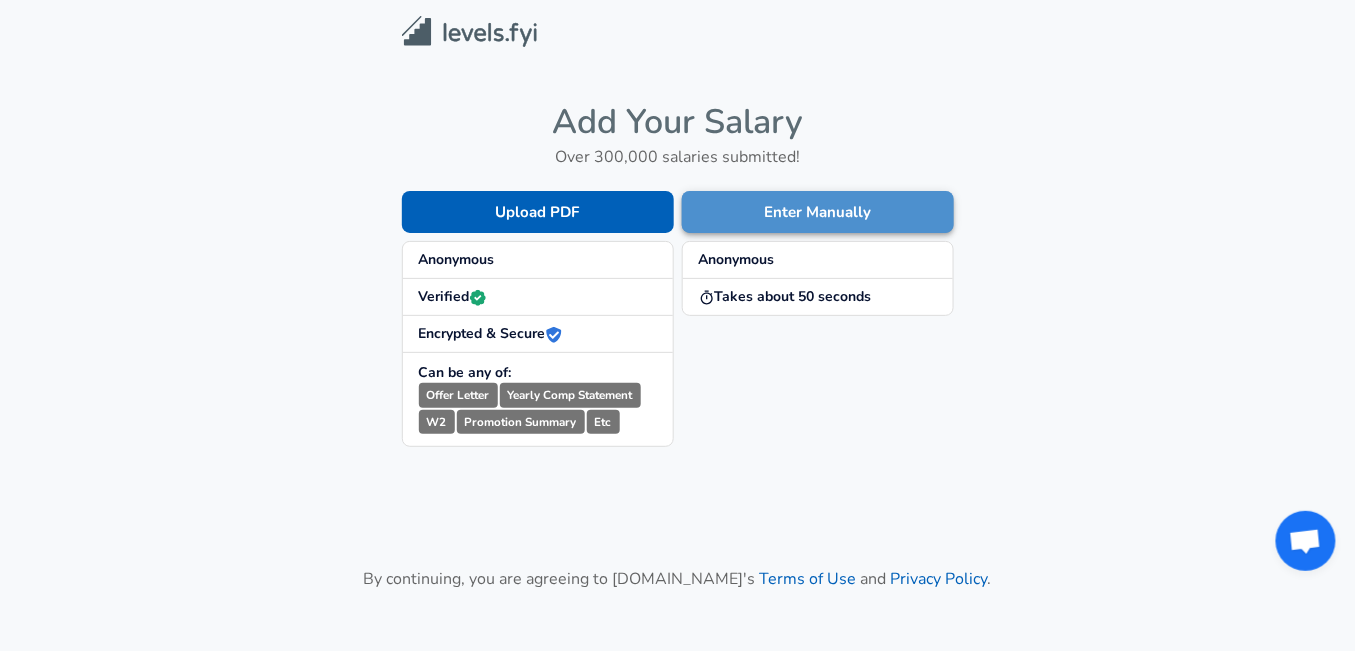 click on "Enter Manually" at bounding box center (818, 212) 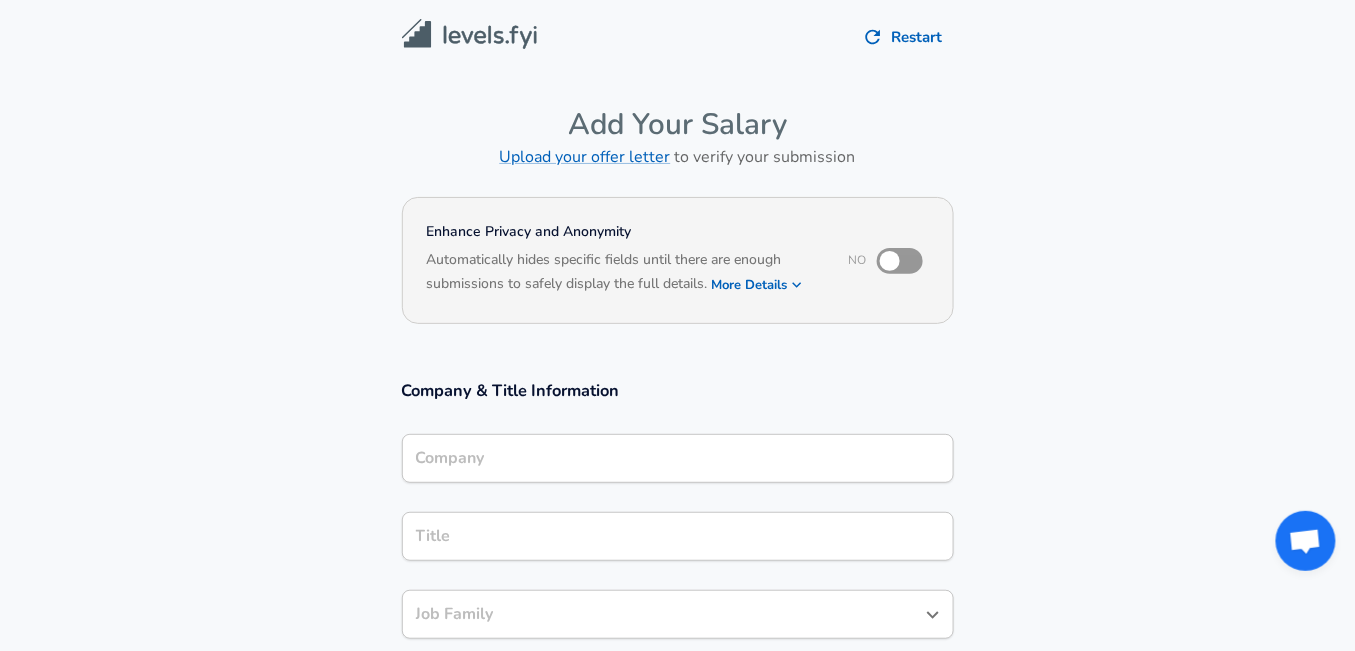 click at bounding box center [890, 261] 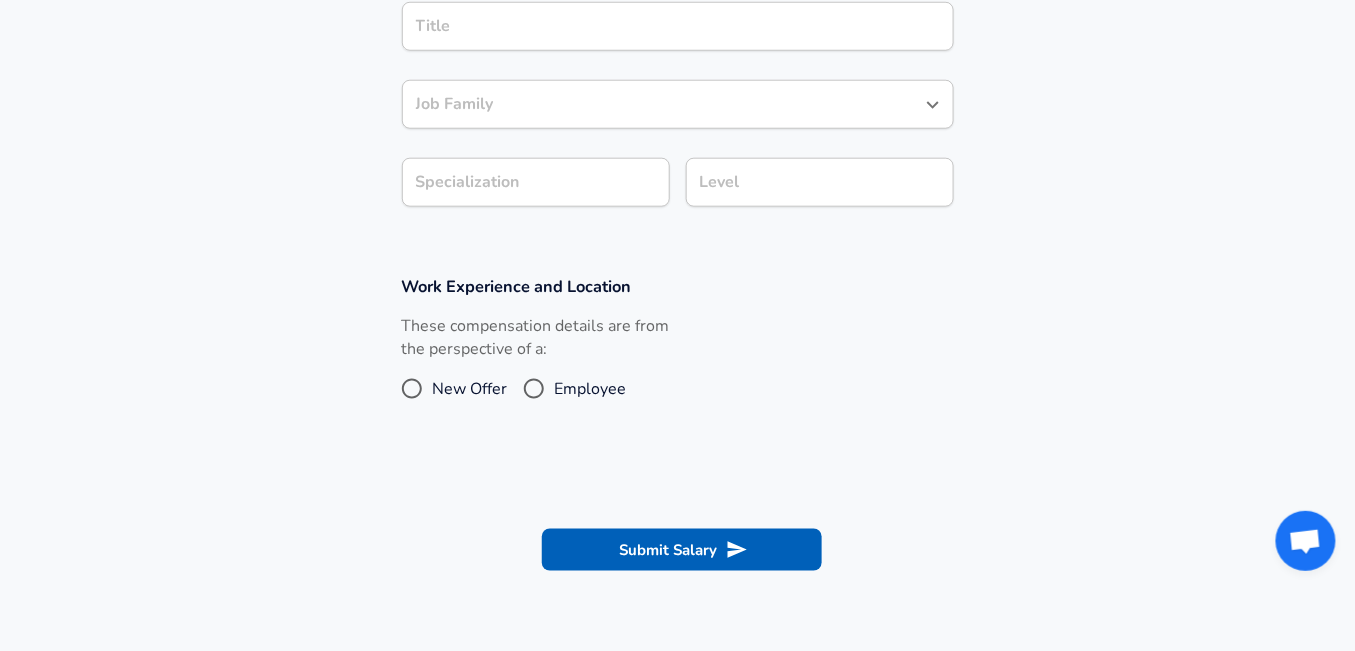 scroll, scrollTop: 299, scrollLeft: 0, axis: vertical 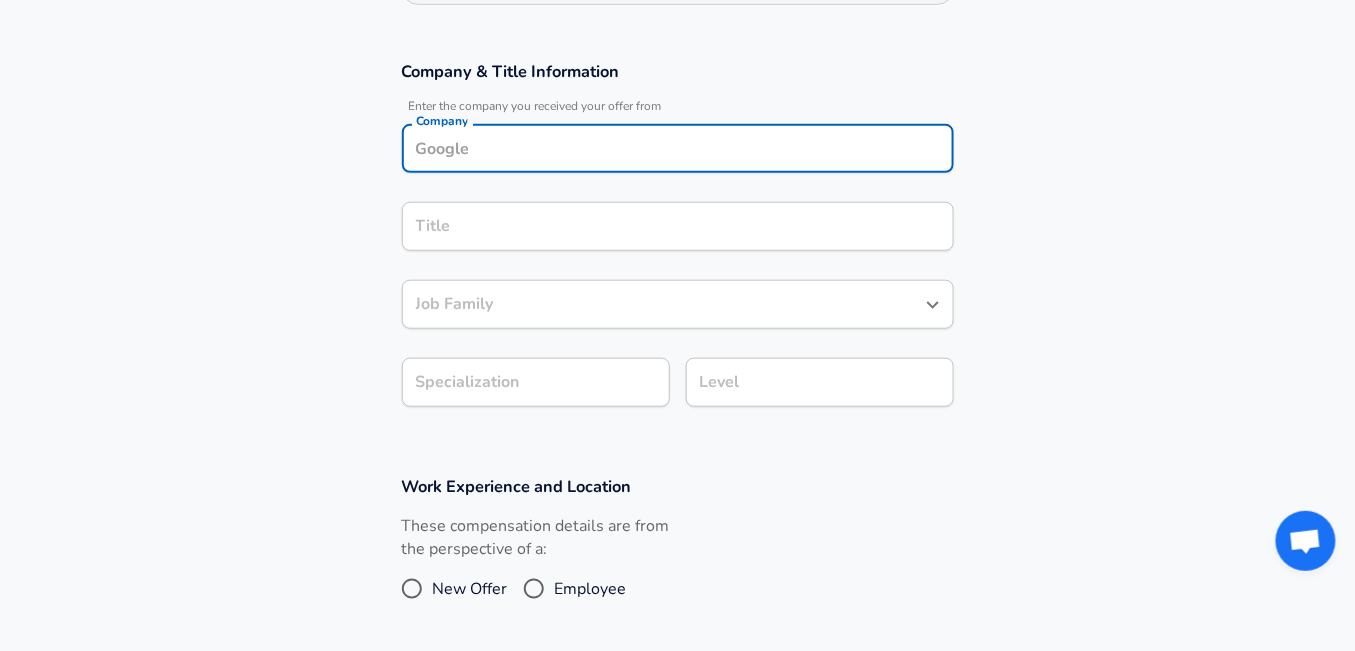 click on "Company" at bounding box center [678, 148] 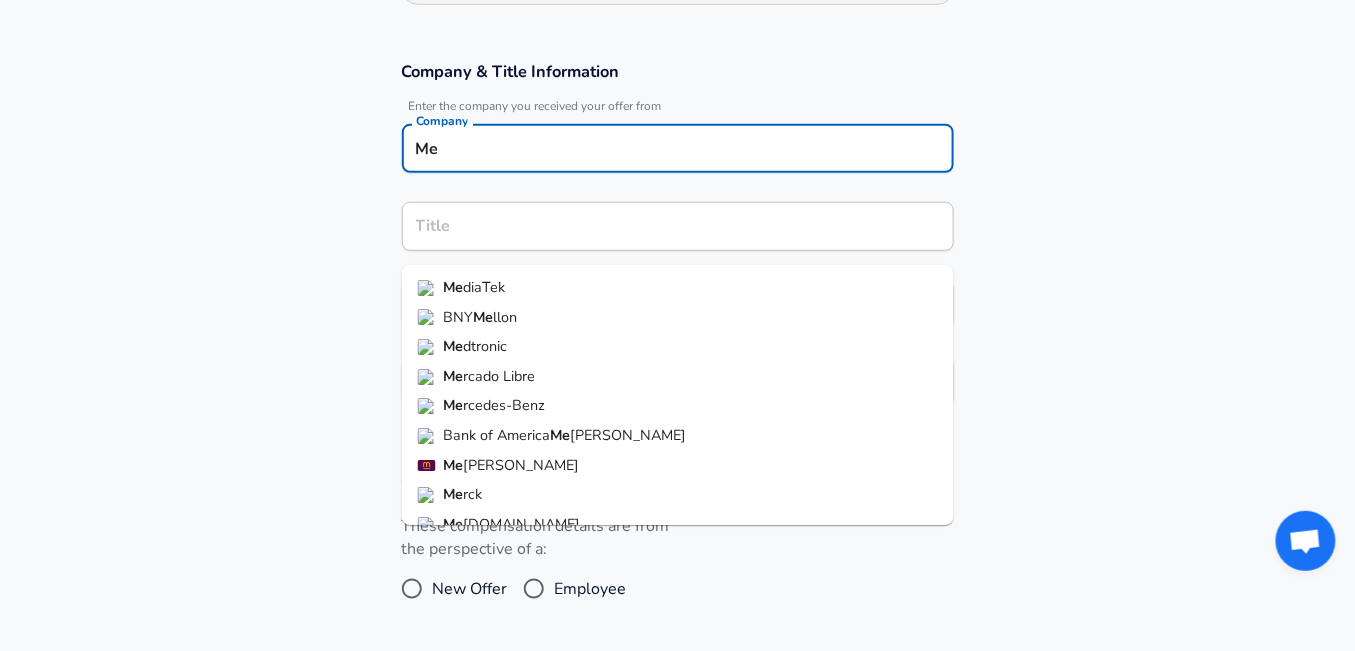 click on "Me diaTek" at bounding box center [678, 288] 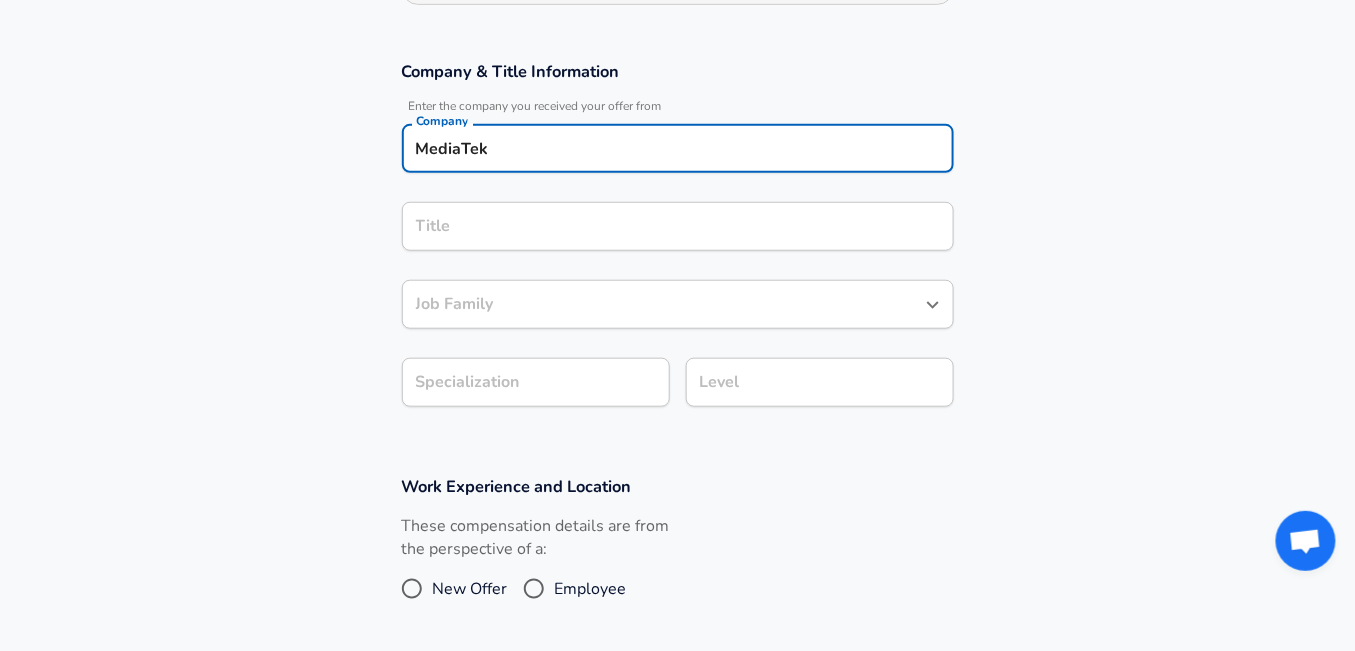 type on "MediaTek" 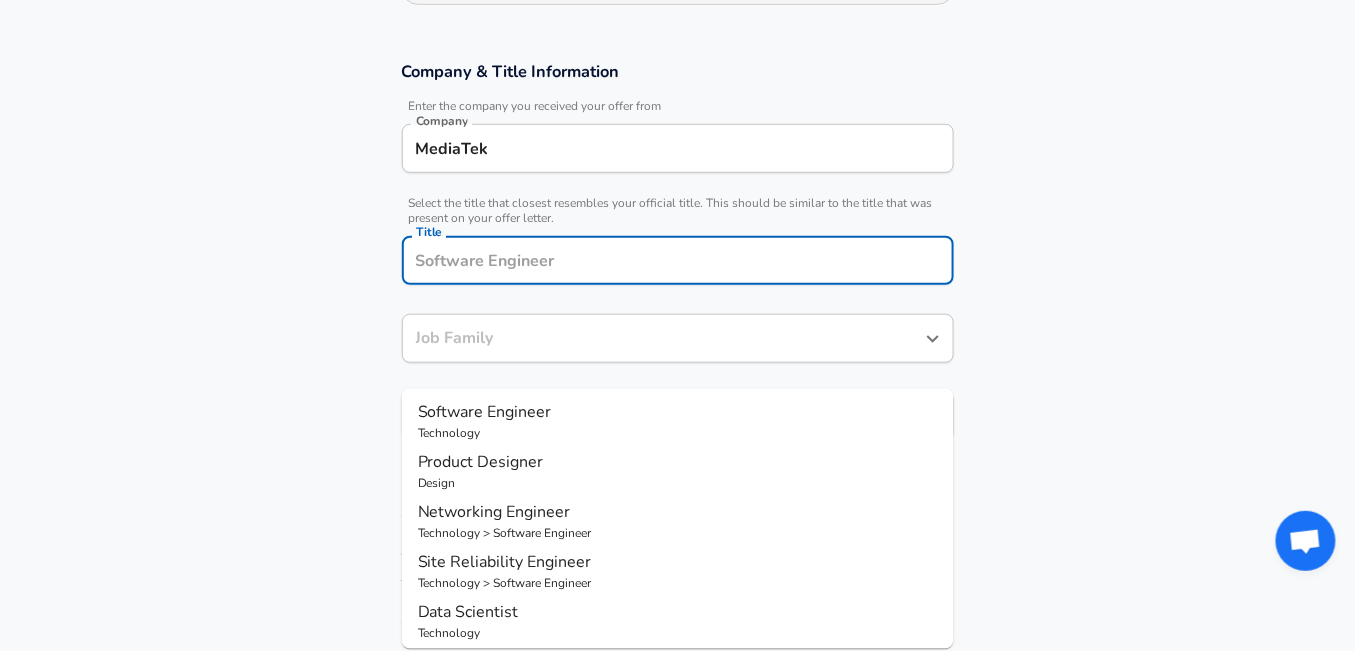 click on "Title" at bounding box center [678, 260] 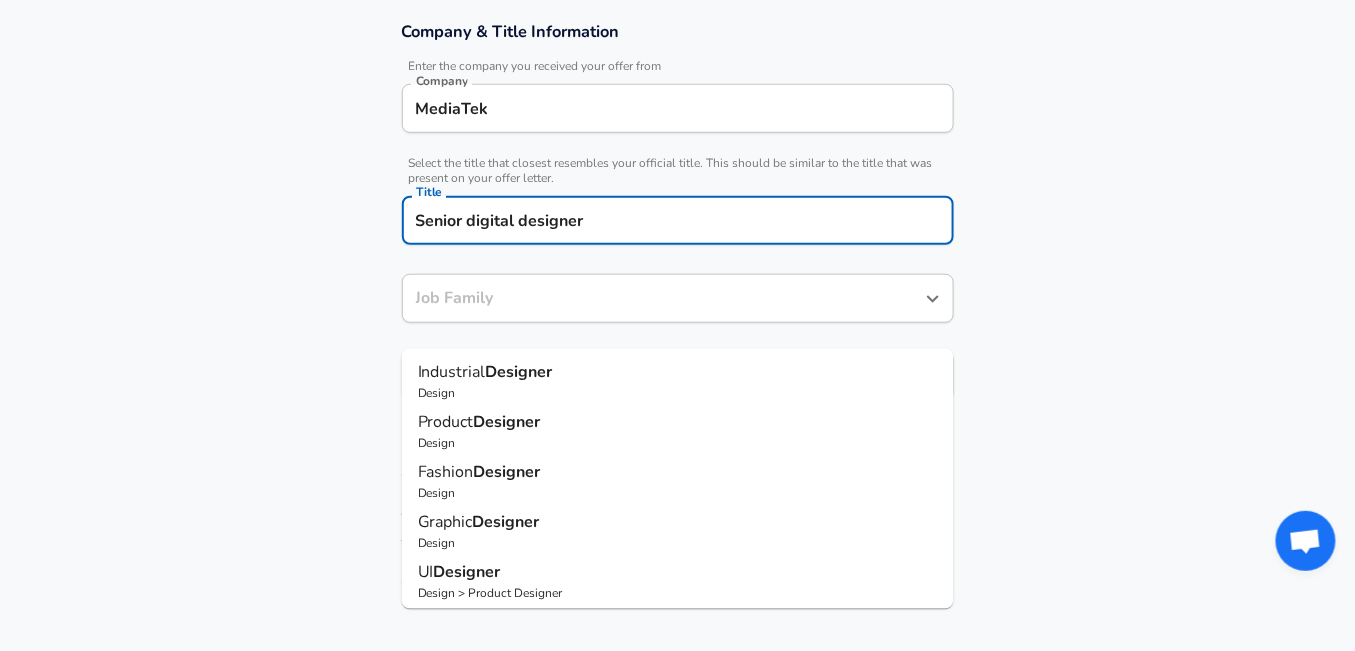 type on "Senior digital designer" 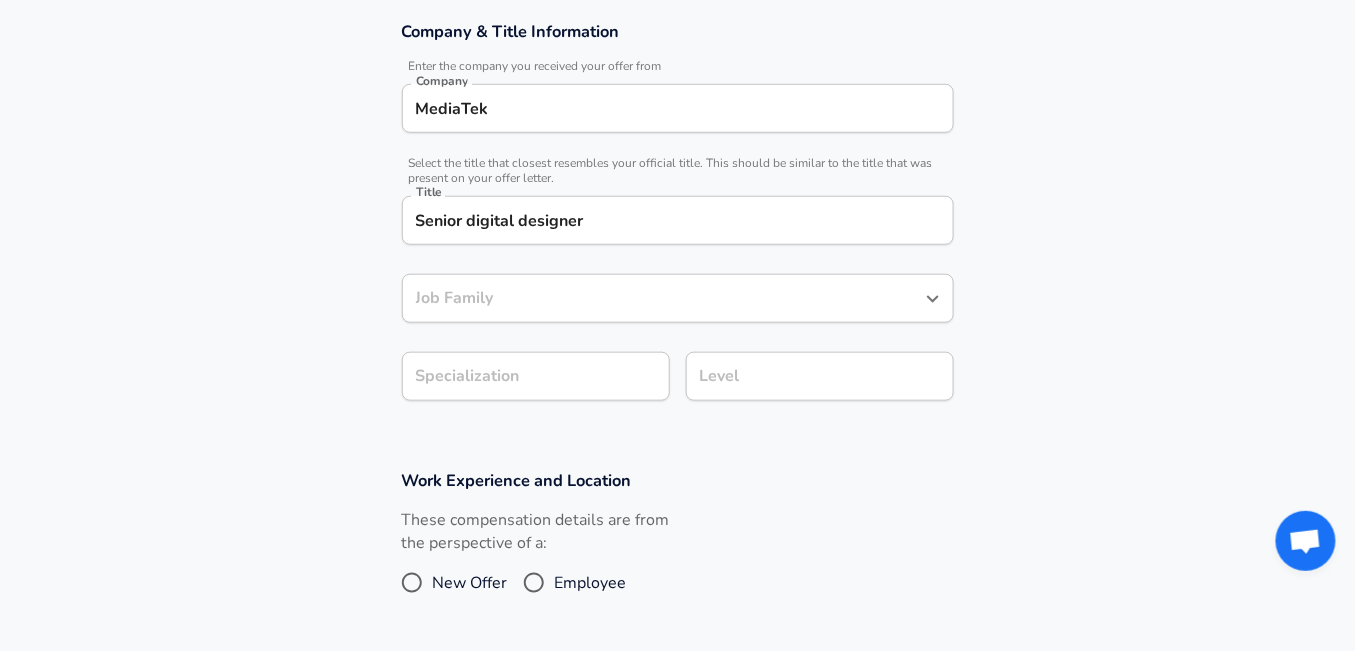 click on "Company & Title Information   Enter the company you received your offer from Company MediaTek Company   Select the title that closest resembles your official title. This should be similar to the title that was present on your offer letter. Title Senior digital designer Title Job Family Job Family Specialization Specialization Level Level" at bounding box center [677, 221] 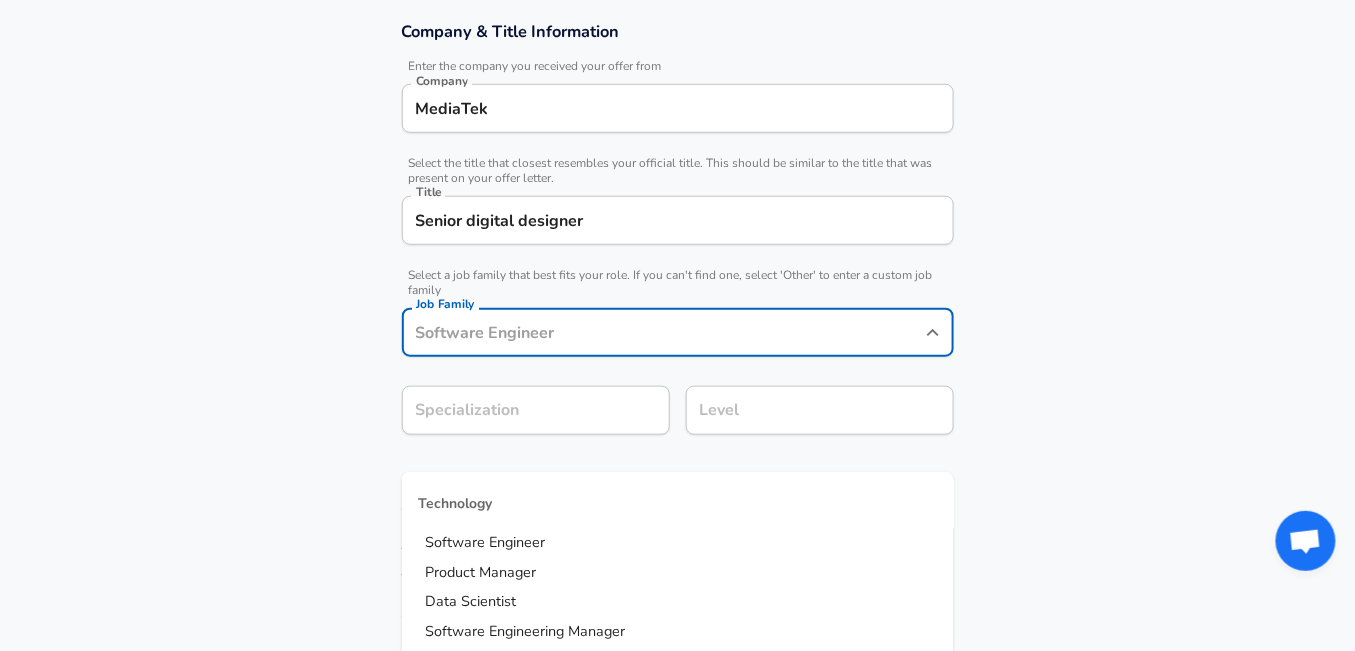 click on "Job Family" at bounding box center (663, 332) 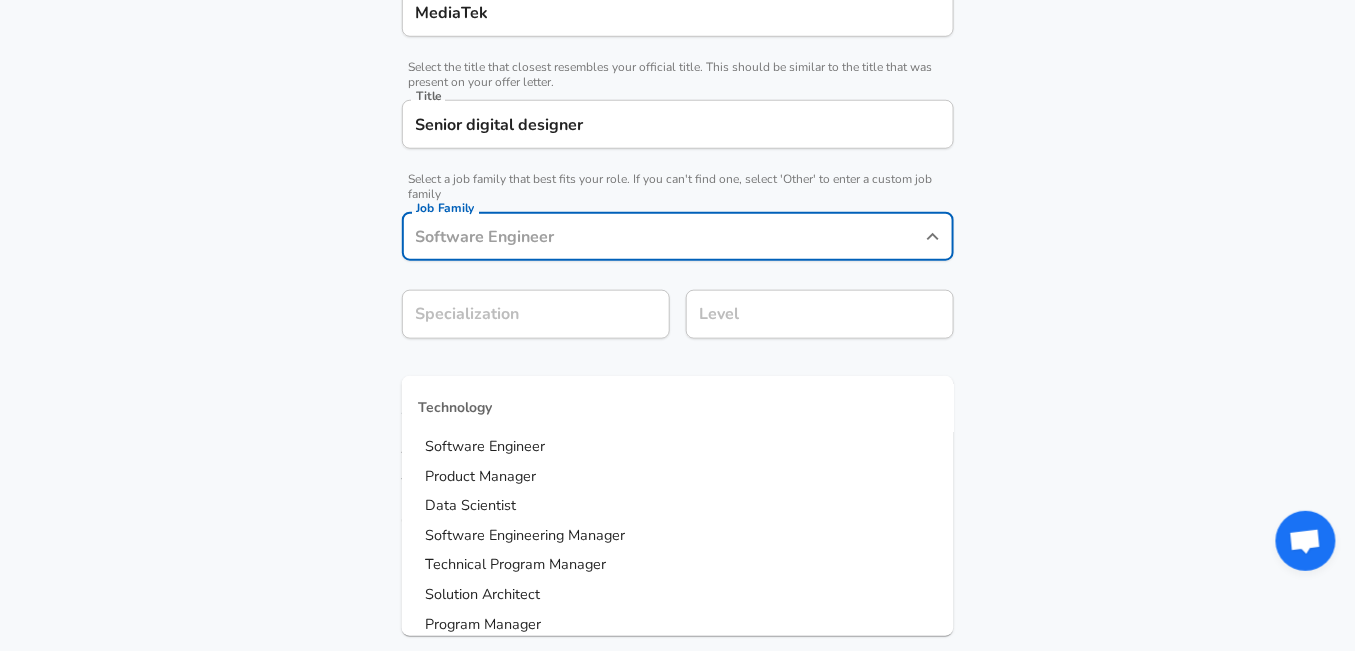 scroll, scrollTop: 500, scrollLeft: 0, axis: vertical 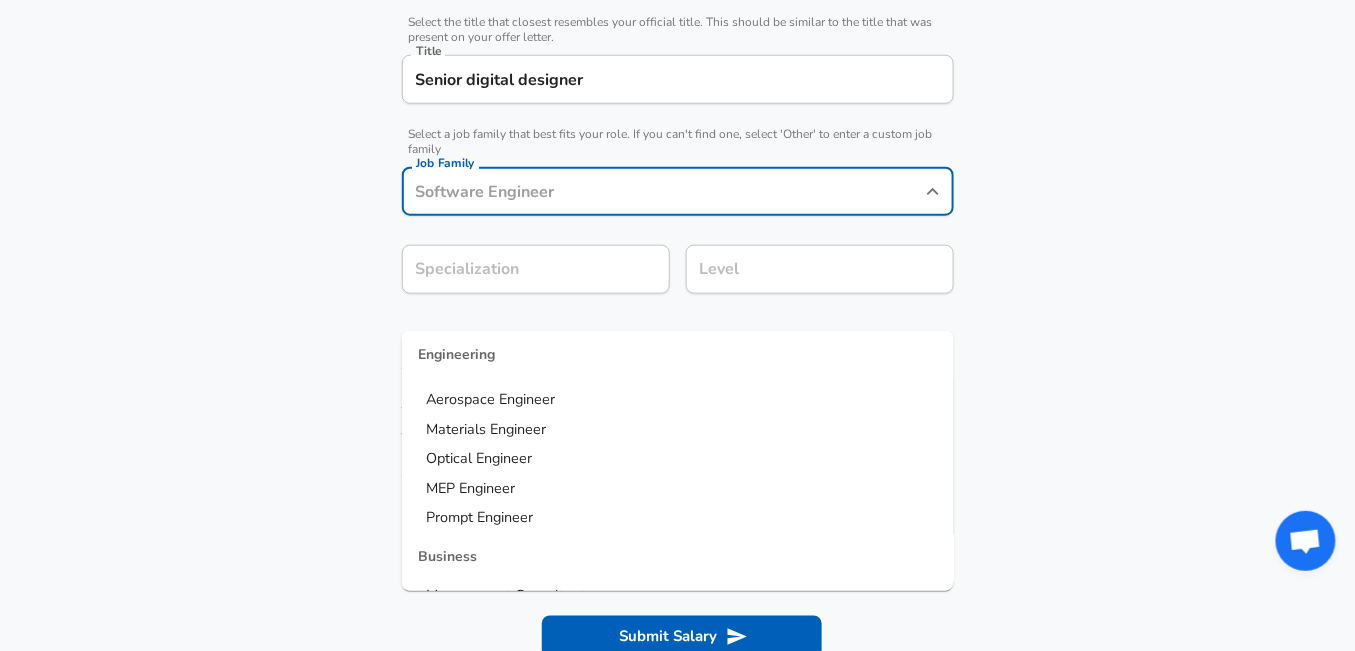 click on "Electrical Engineer" at bounding box center [678, 311] 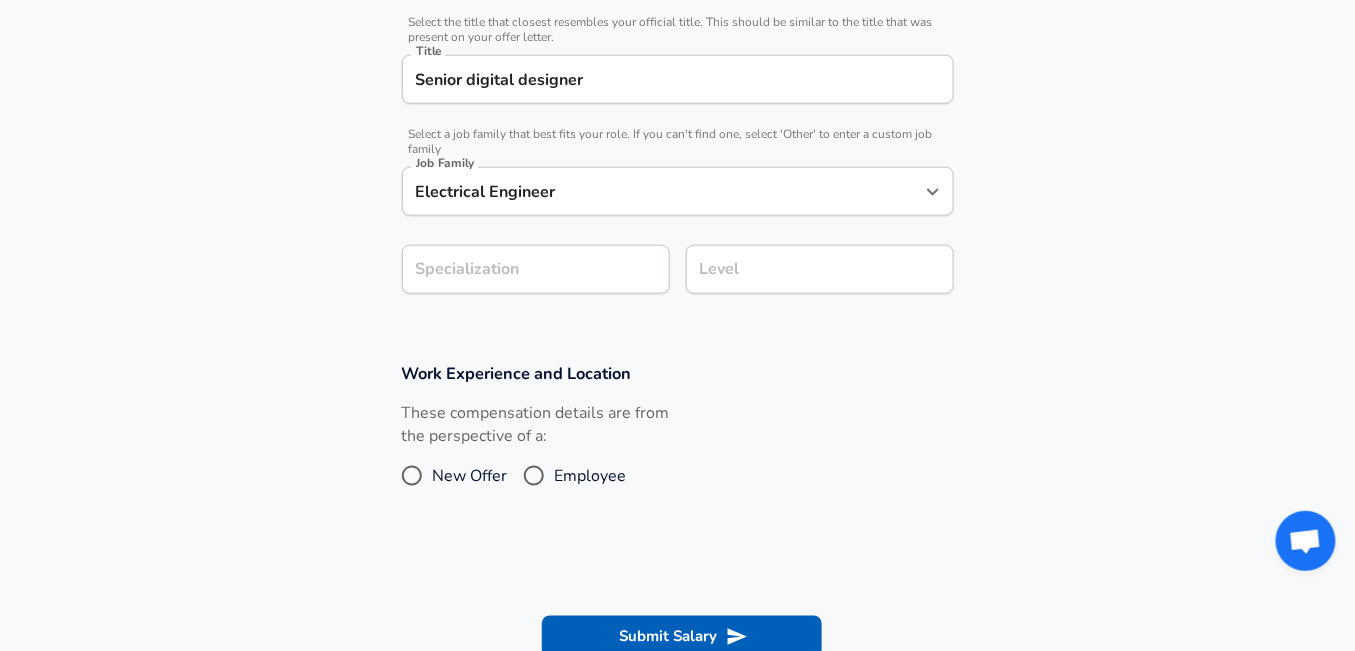 click on "Company & Title Information   Enter the company you received your offer from Company MediaTek Company   Select the title that closest resembles your official title. This should be similar to the title that was present on your offer letter. Title Senior digital designer Title   Select a job family that best fits your role. If you can't find one, select 'Other' to enter a custom job family Job Family Electrical Engineer Job Family Specialization Specialization Level Level" at bounding box center [677, 97] 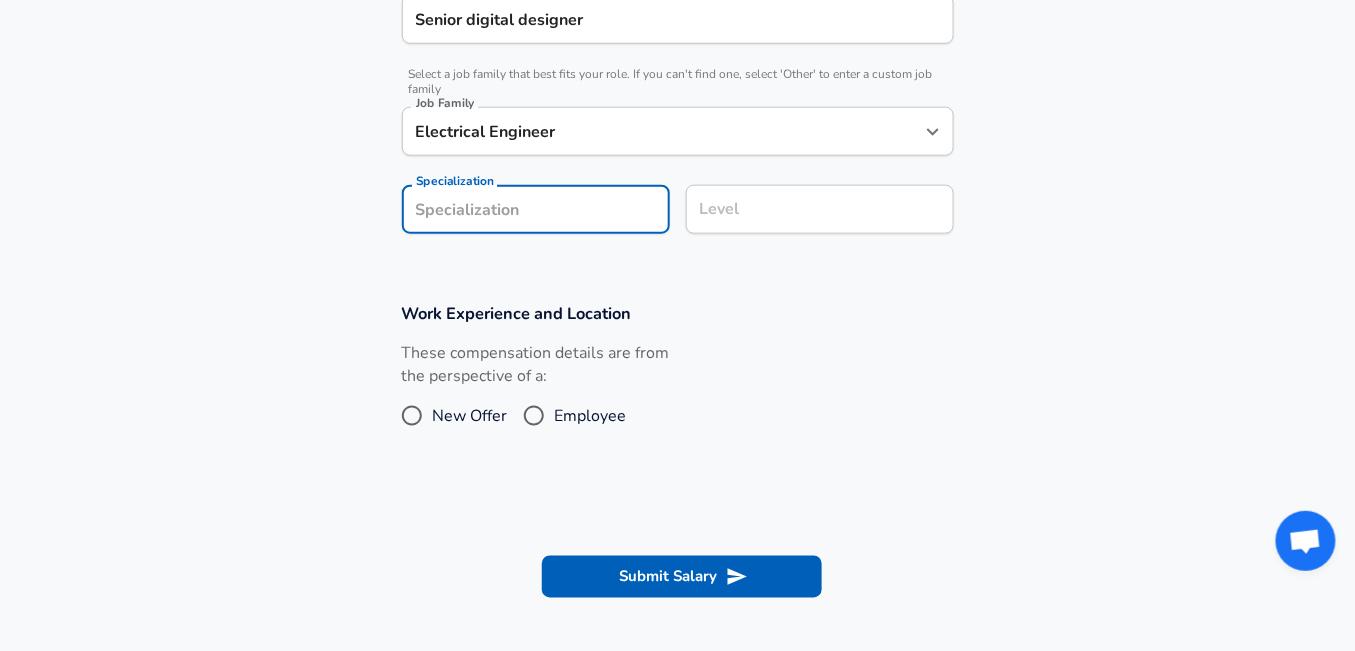 click on "Specialization" at bounding box center [536, 209] 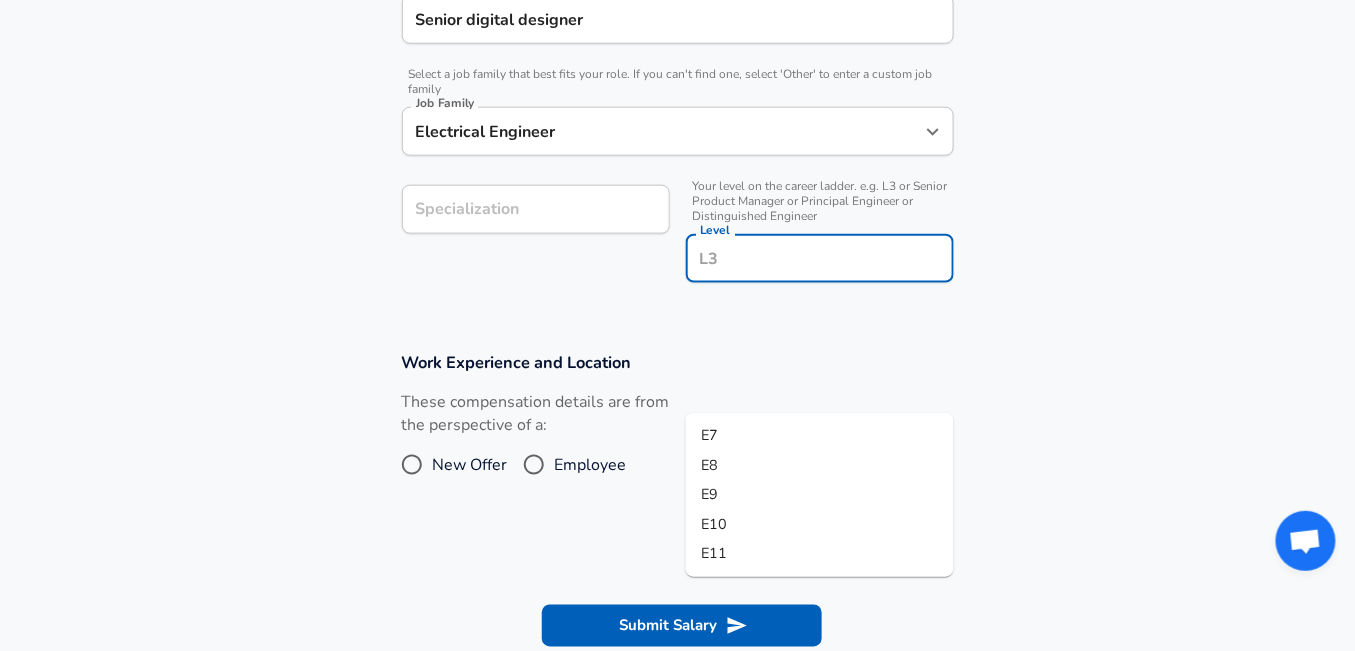 scroll, scrollTop: 600, scrollLeft: 0, axis: vertical 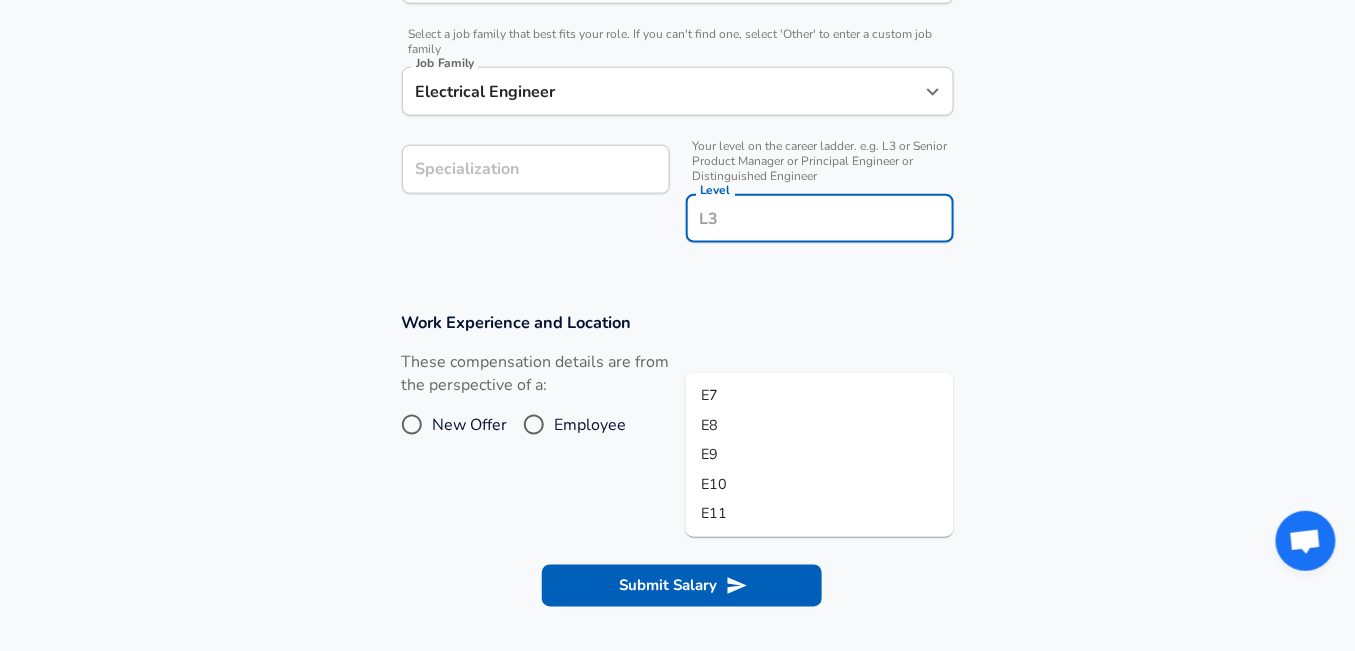 click on "Level" at bounding box center (820, 218) 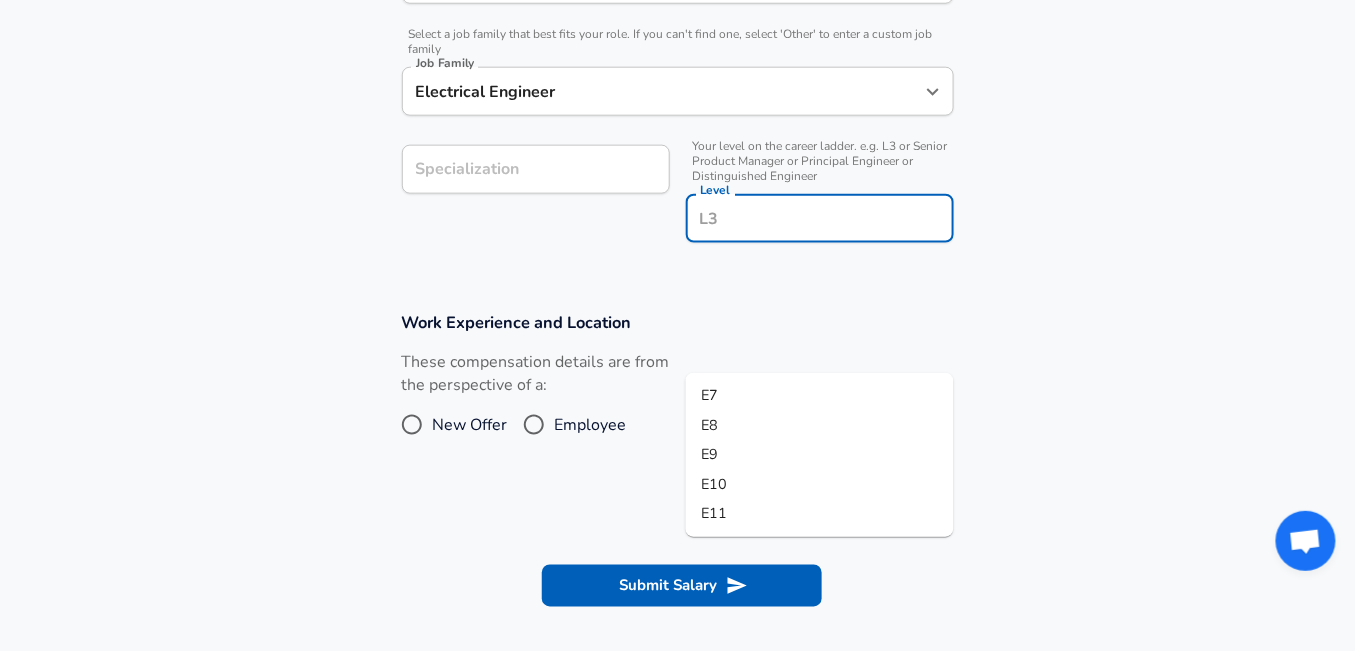 click on "E8" at bounding box center [820, 426] 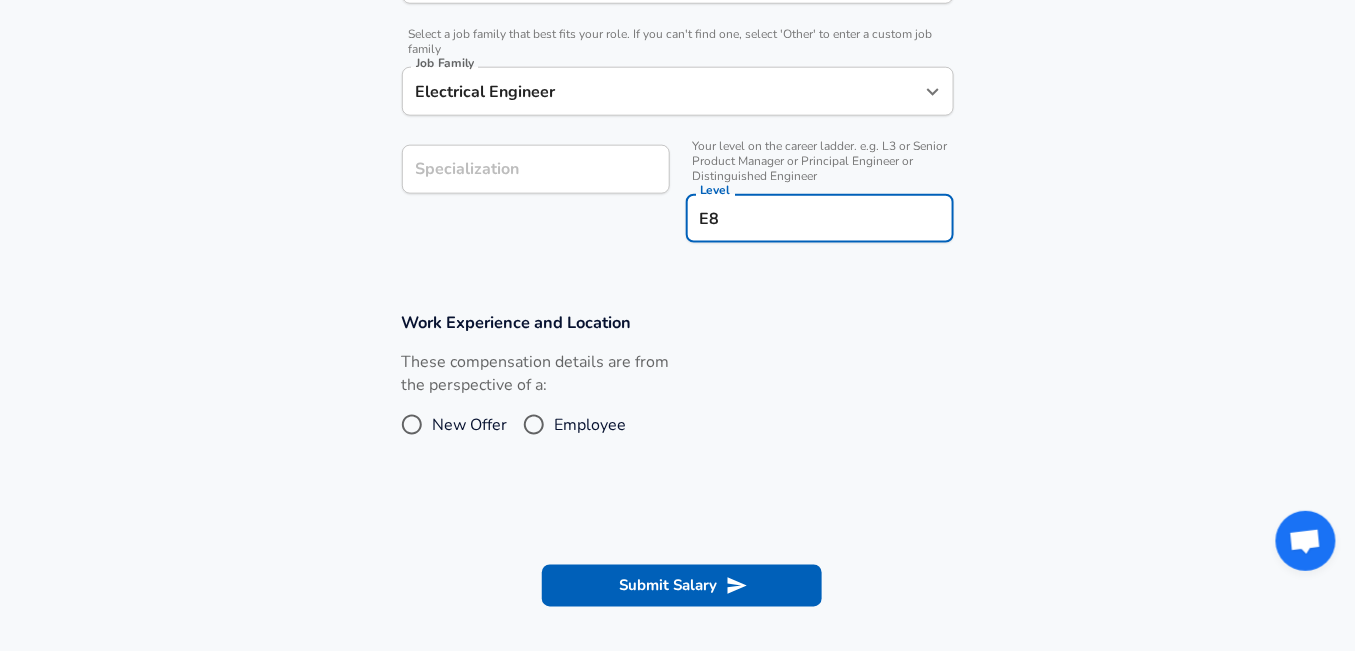 click on "Company & Title Information   Enter the company you received your offer from Company MediaTek Company   Select the title that closest resembles your official title. This should be similar to the title that was present on your offer letter. Title Senior digital designer Title   Select a job family that best fits your role. If you can't find one, select 'Other' to enter a custom job family Job Family Electrical Engineer Job Family Specialization Specialization   Your level on the career ladder. e.g. L3 or Senior Product Manager or Principal Engineer or Distinguished Engineer Level E8 Level" at bounding box center (677, 22) 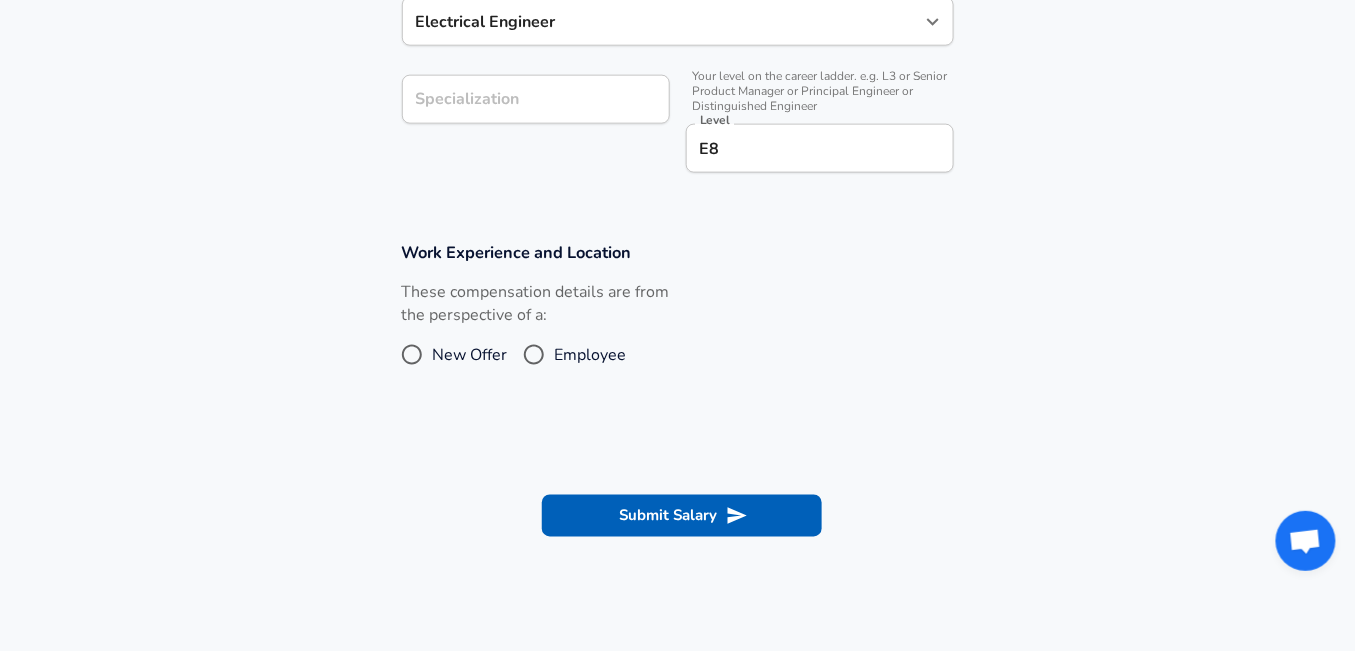scroll, scrollTop: 799, scrollLeft: 0, axis: vertical 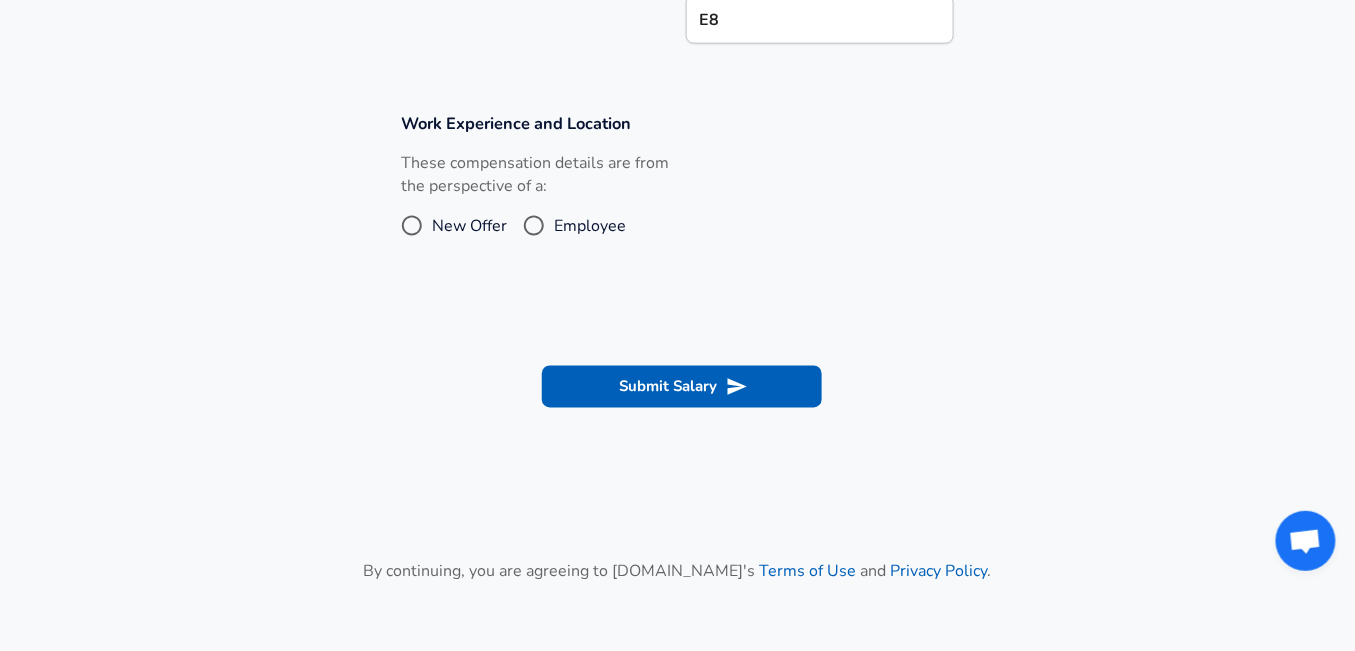 click on "Employee" at bounding box center [534, 226] 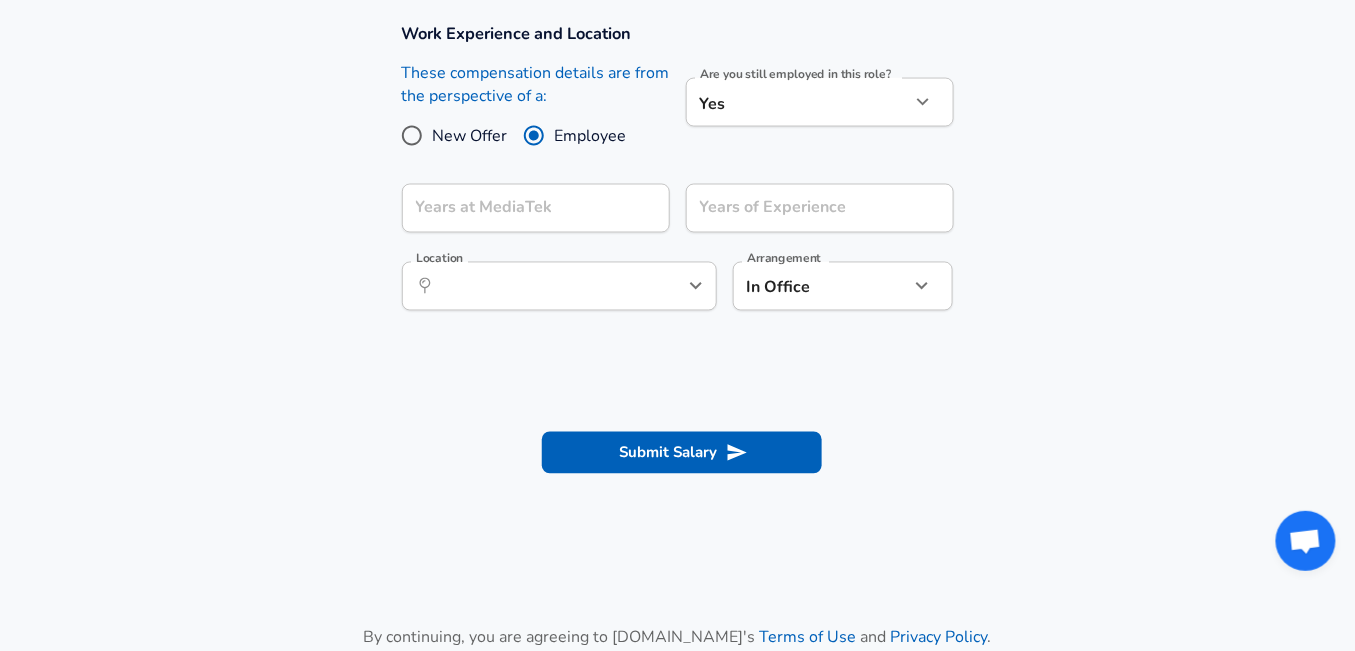 scroll, scrollTop: 999, scrollLeft: 0, axis: vertical 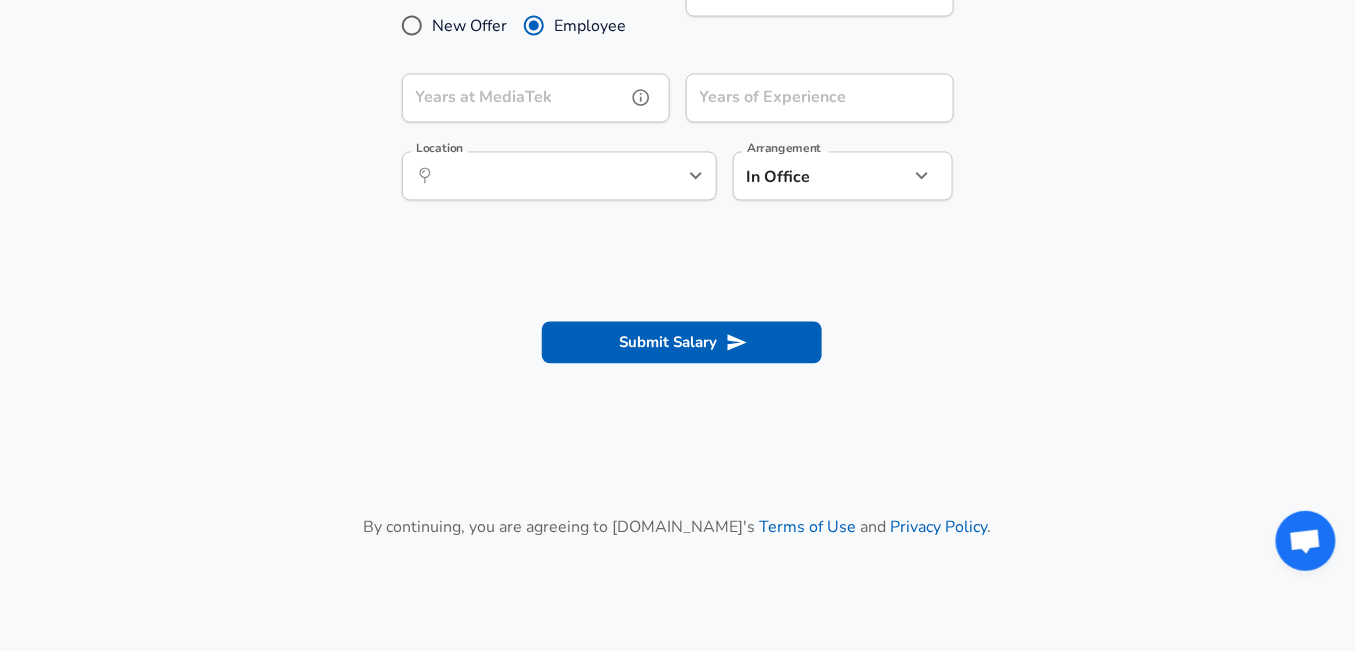 click on "Years at MediaTek" at bounding box center [514, 98] 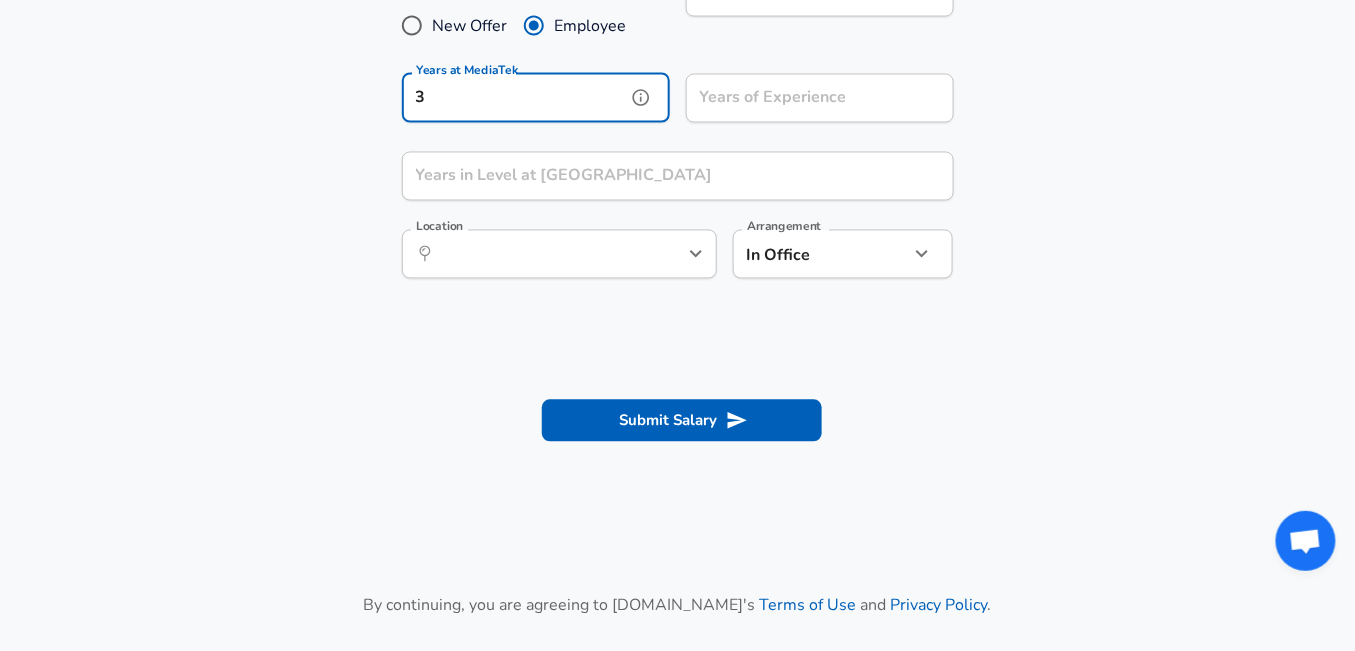 type on "3" 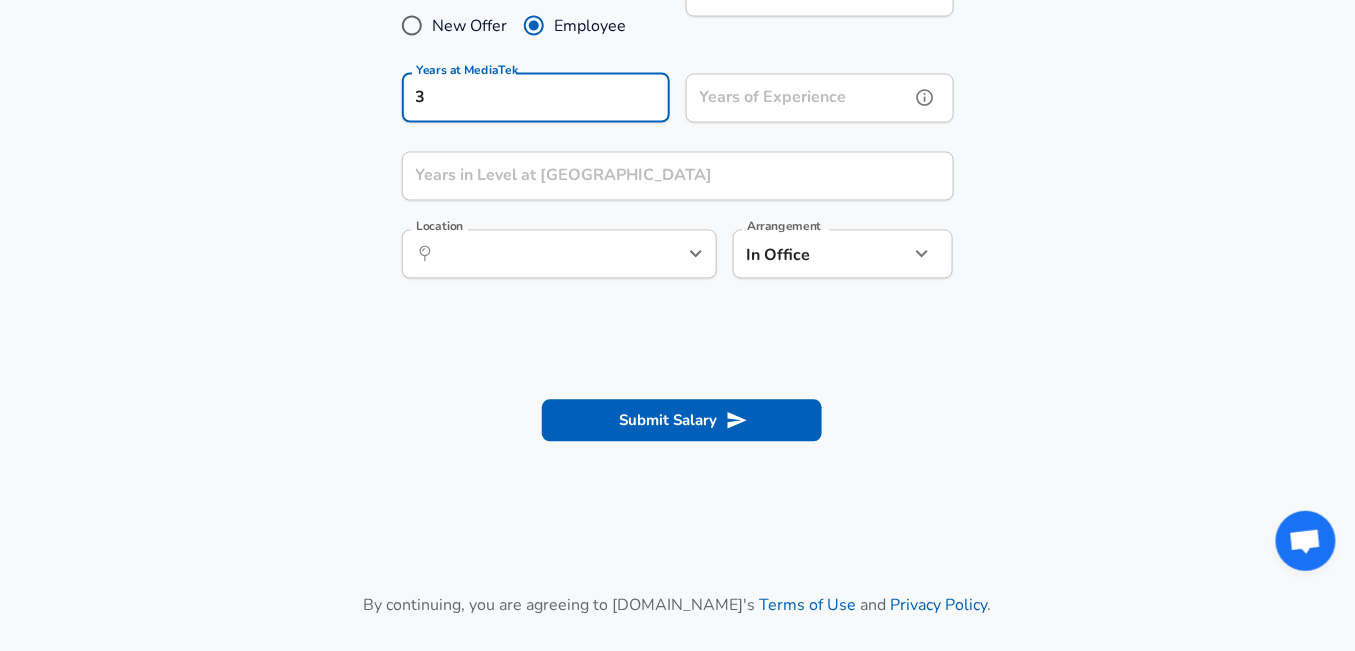 click on "Years of Experience Years of Experience" at bounding box center (820, 101) 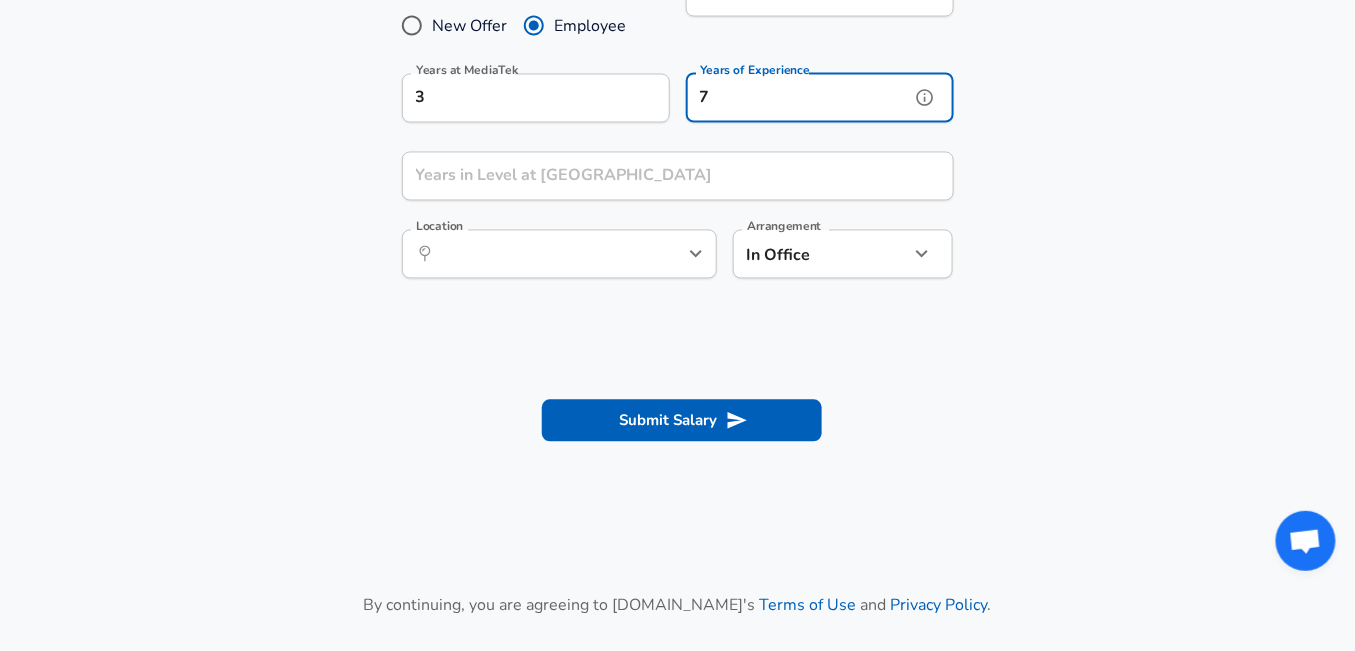 type on "7" 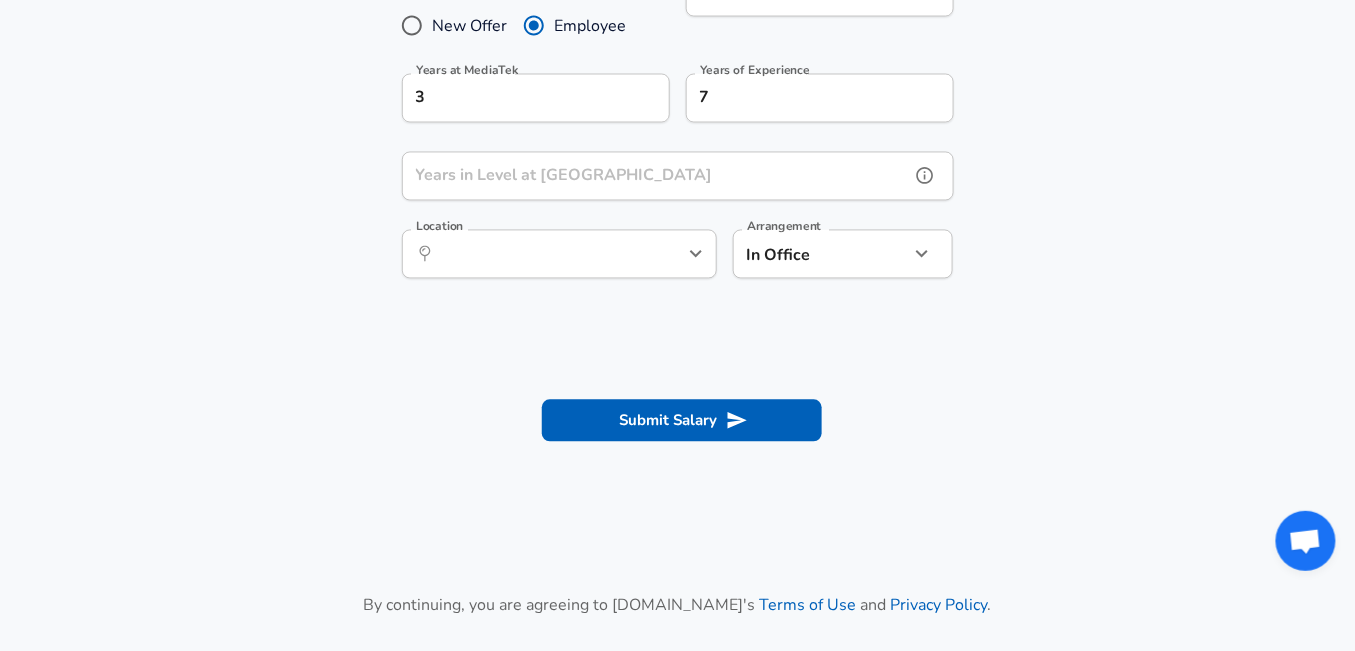 click on "Years in Level at [GEOGRAPHIC_DATA]" at bounding box center [656, 176] 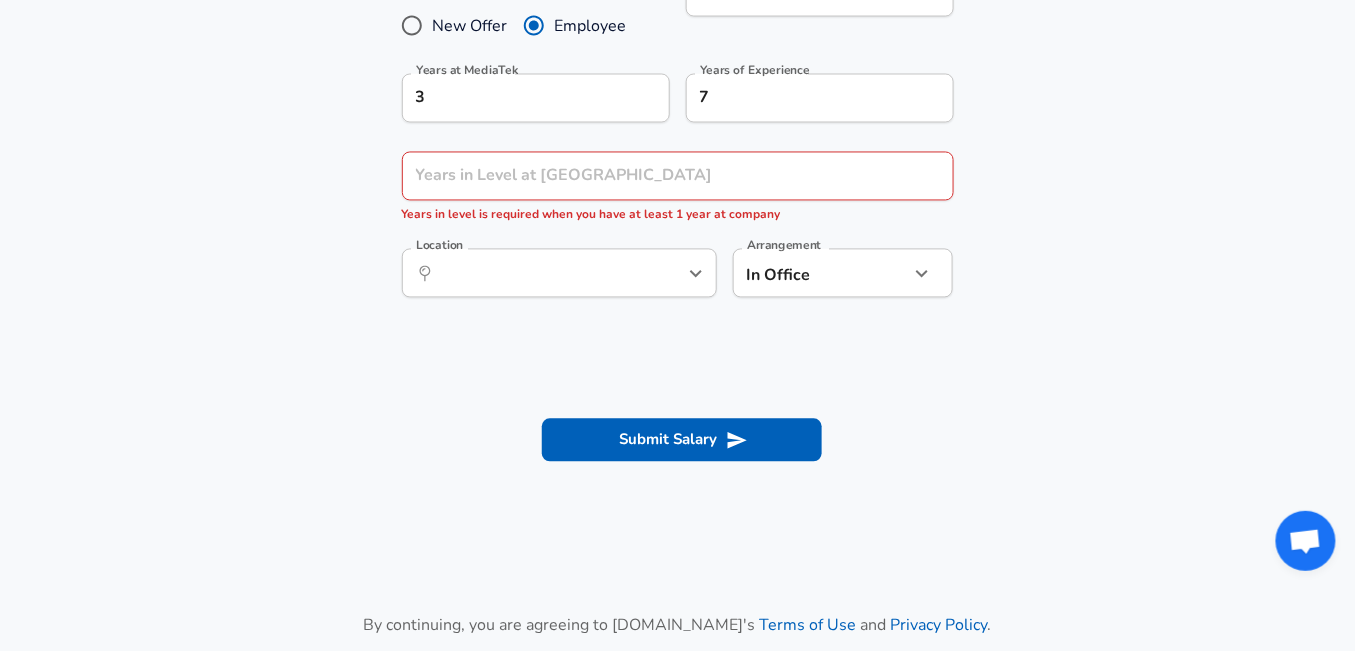 click on "Work Experience and Location These compensation details are from the perspective of a: New Offer Employee Are you still employed in this role? Yes yes Are you still employed in this role? Years at MediaTek 3 Years at MediaTek Years of Experience 7 Years of Experience Years in Level at MediaTek Years in Level at MediaTek Years in level is required when you have at least 1 year at company  Location ​ Location Arrangement In Office office Arrangement" at bounding box center [677, 116] 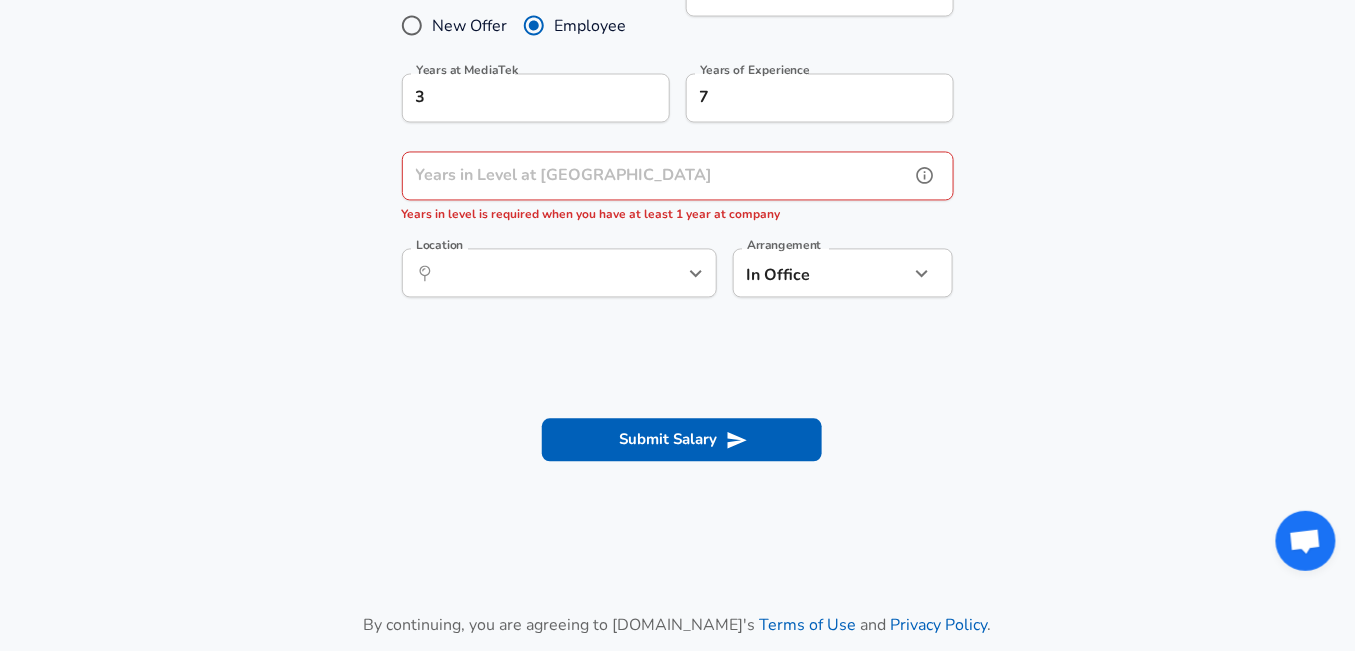 click on "Years in Level at [GEOGRAPHIC_DATA]" at bounding box center (656, 176) 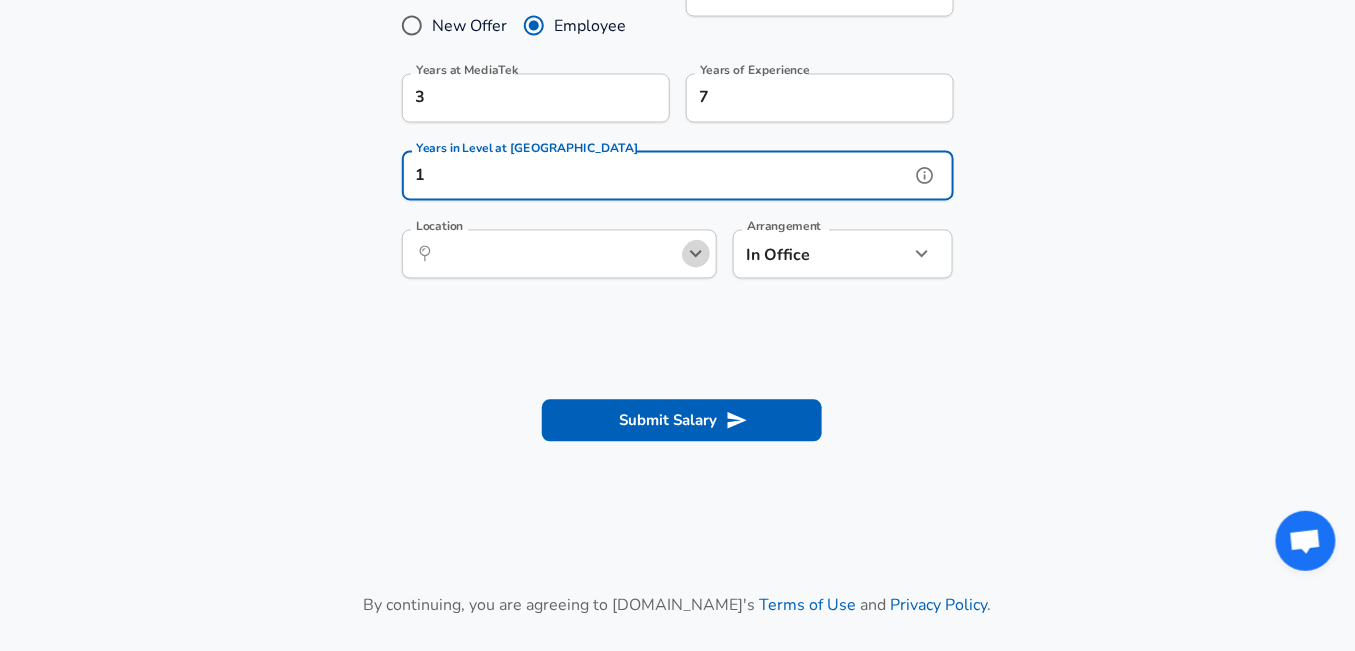 click 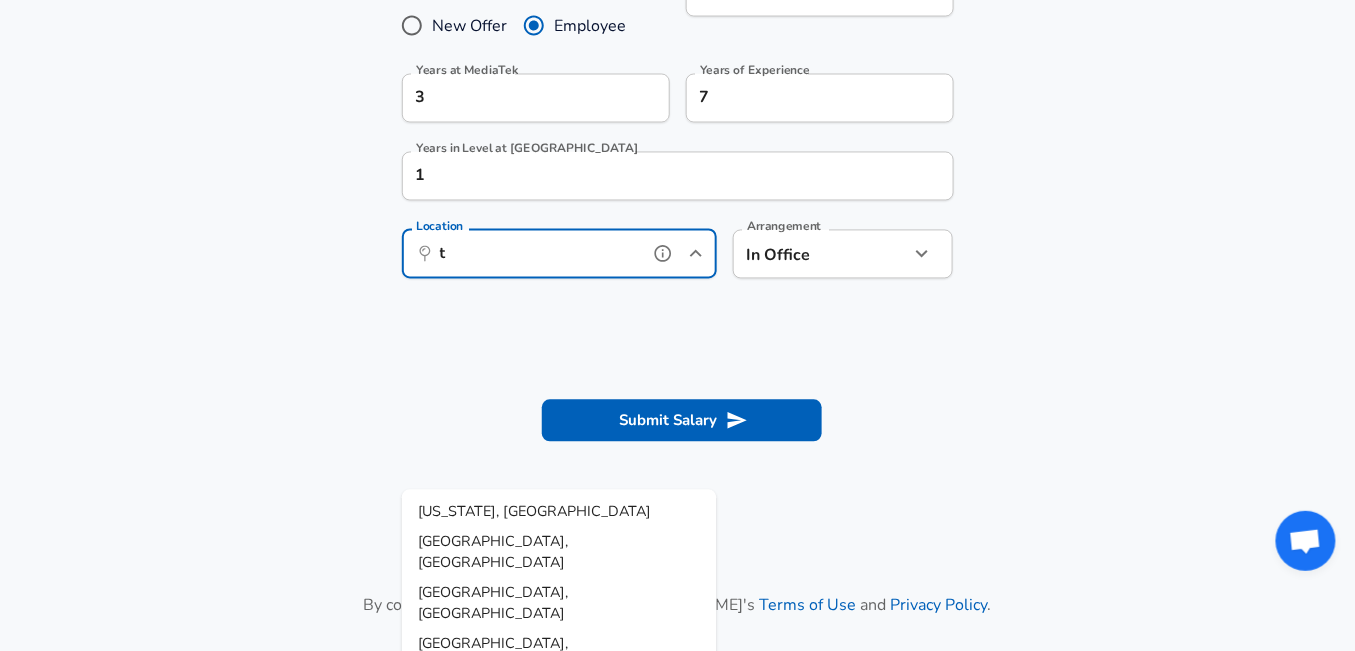 type on "t" 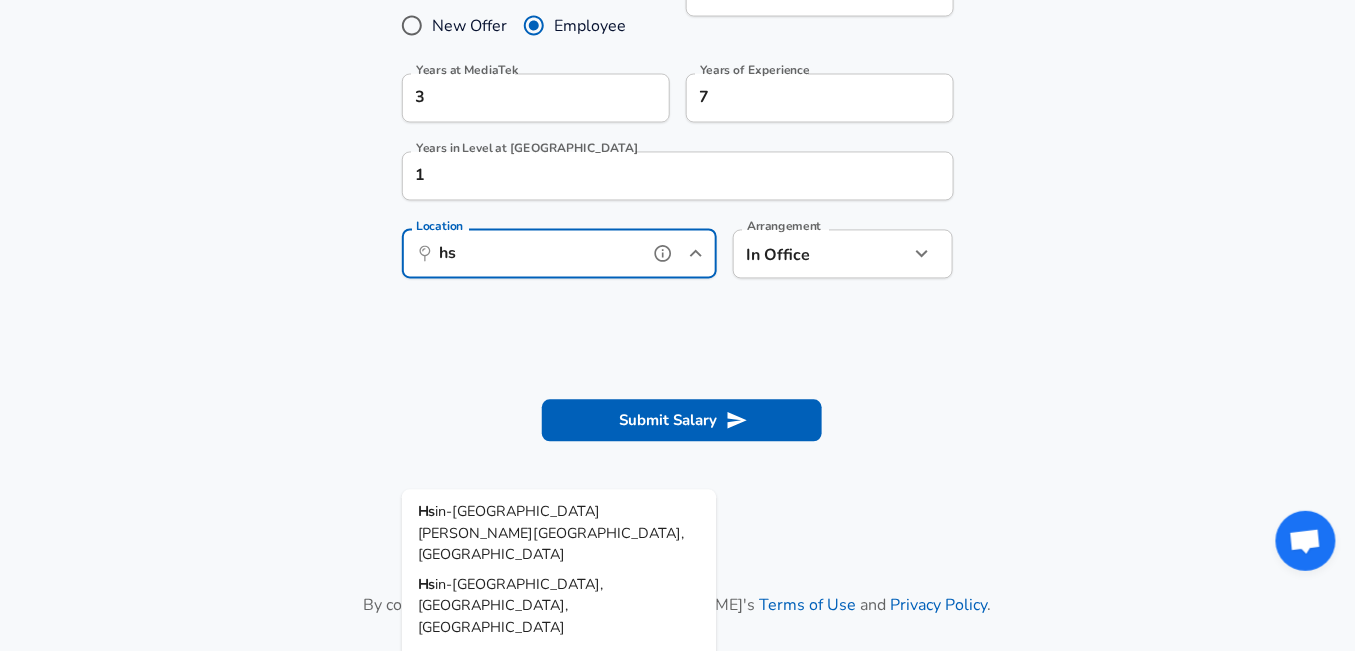 click on "in-[GEOGRAPHIC_DATA][PERSON_NAME][GEOGRAPHIC_DATA], [GEOGRAPHIC_DATA]" at bounding box center (551, 533) 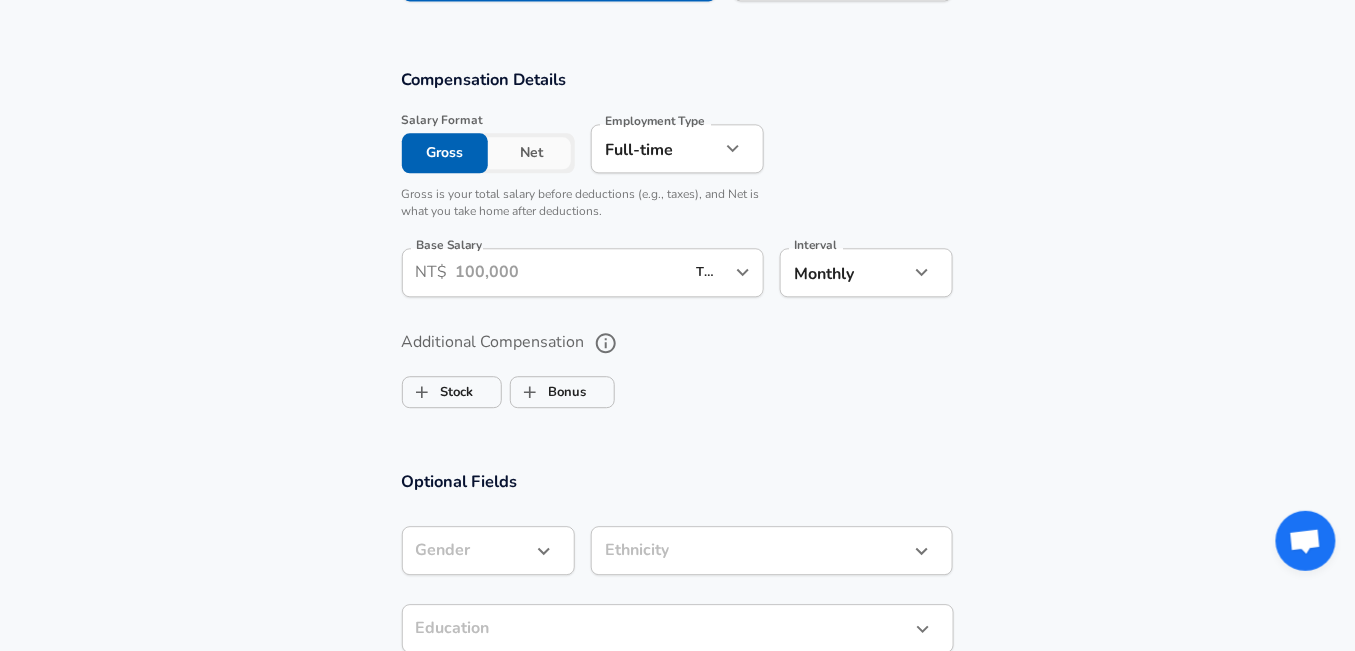 scroll, scrollTop: 1299, scrollLeft: 0, axis: vertical 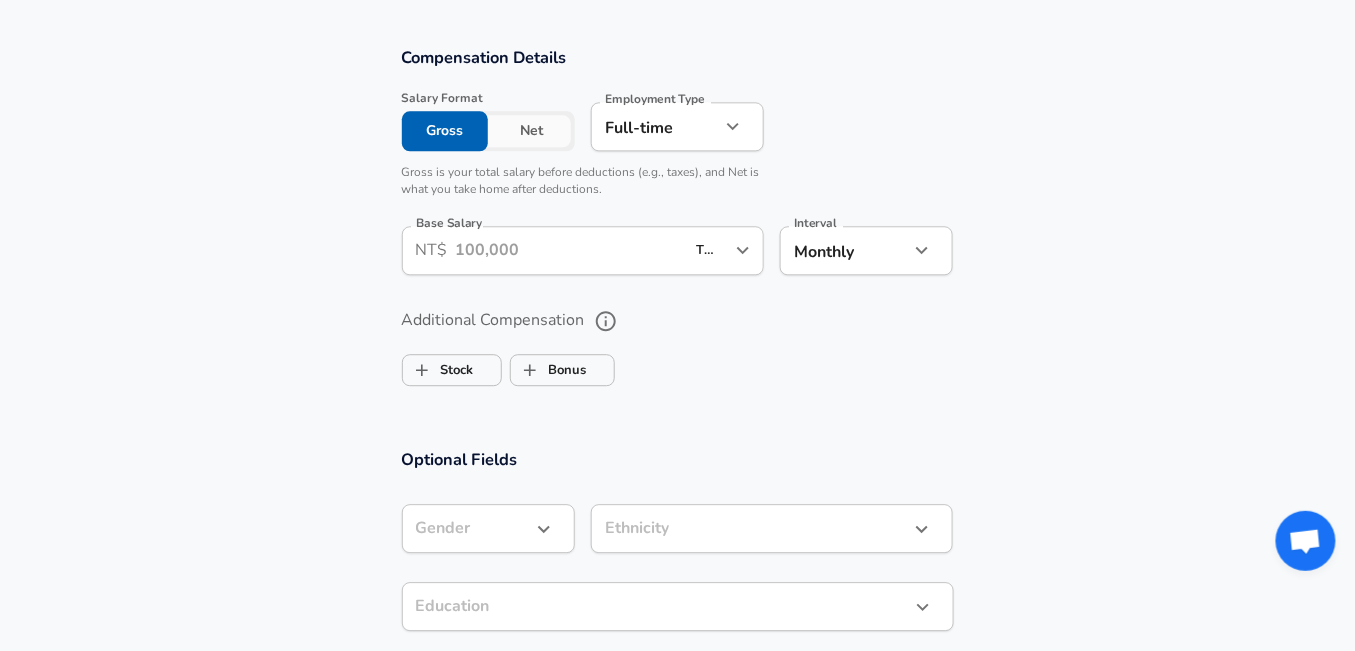 type on "[PERSON_NAME][GEOGRAPHIC_DATA], [GEOGRAPHIC_DATA]" 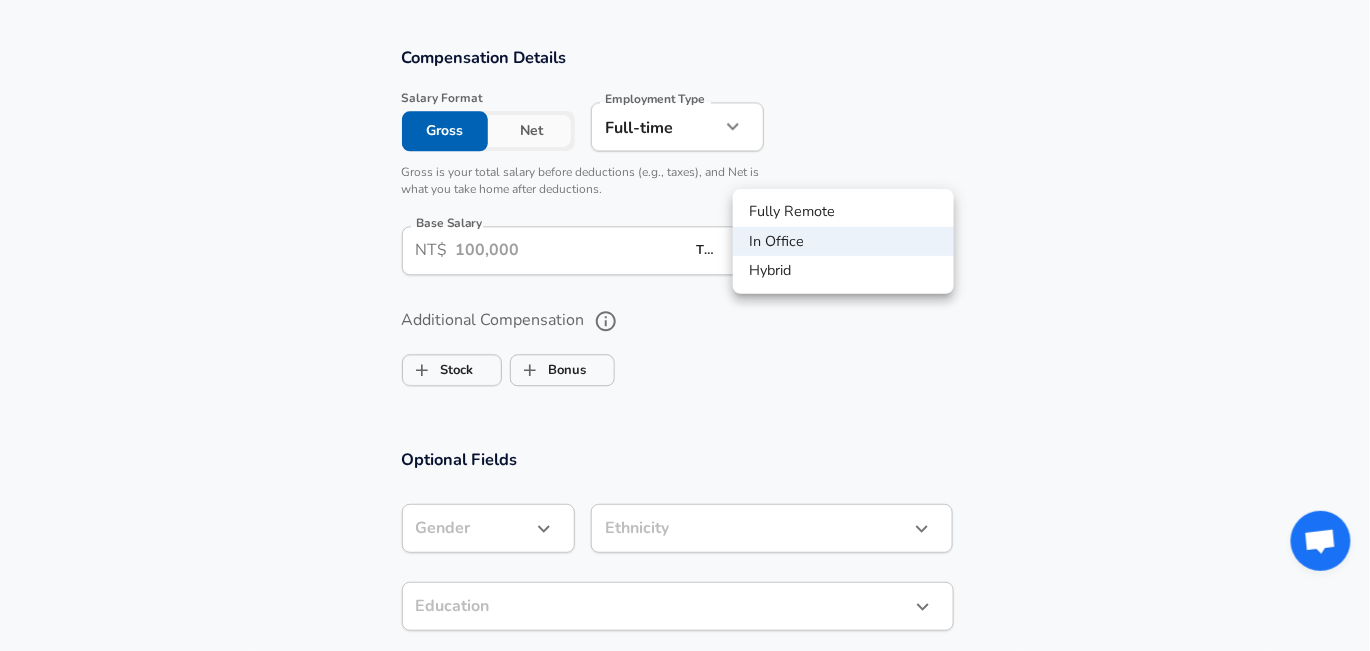 click at bounding box center (685, 325) 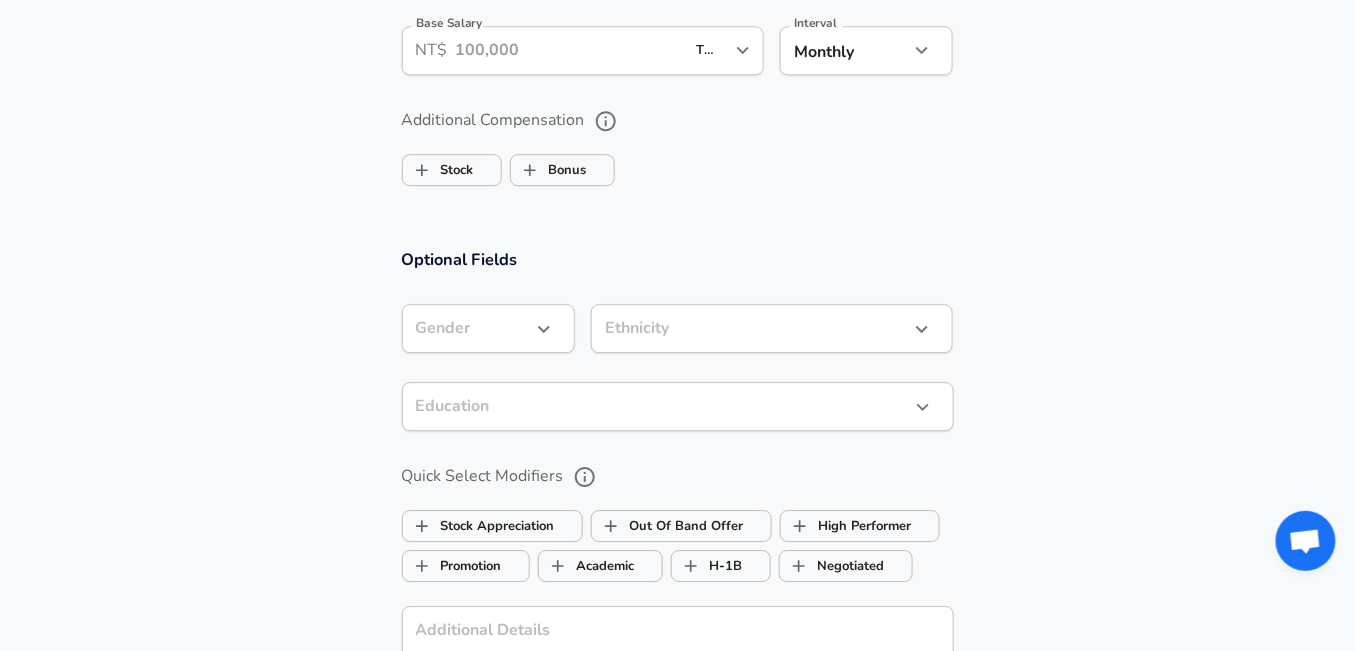 scroll, scrollTop: 1599, scrollLeft: 0, axis: vertical 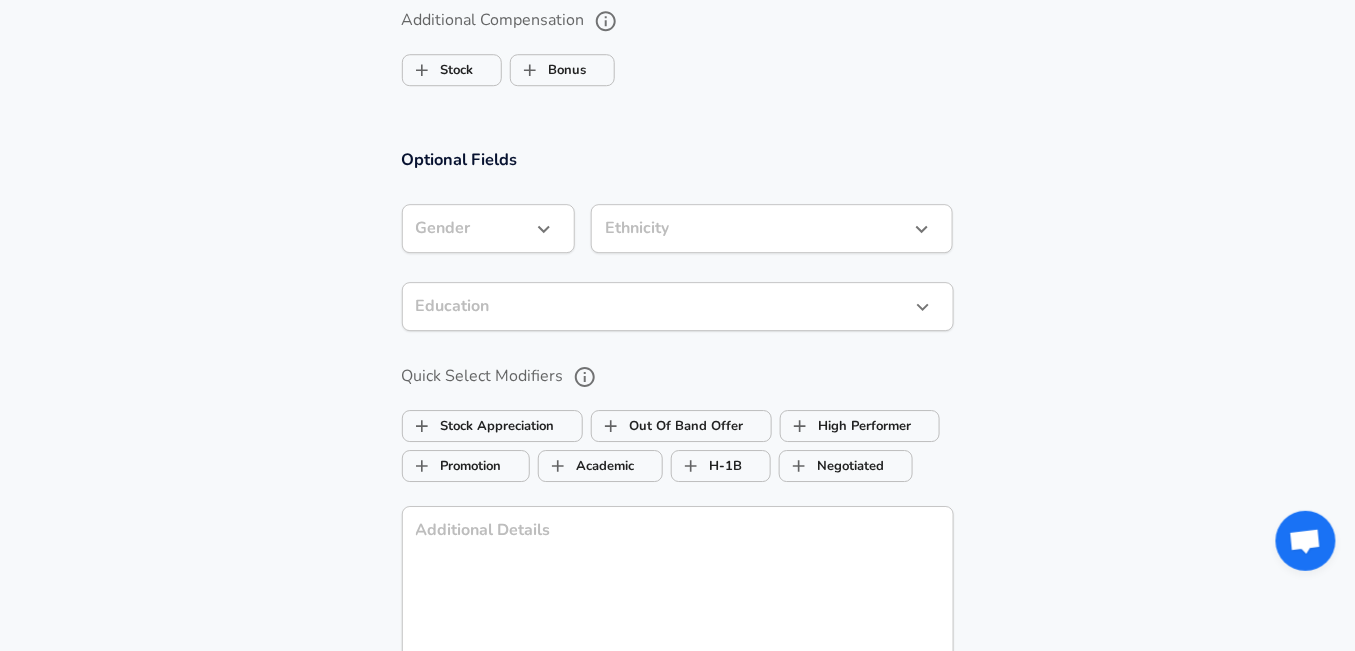 click on "Base Salary" at bounding box center [570, -50] 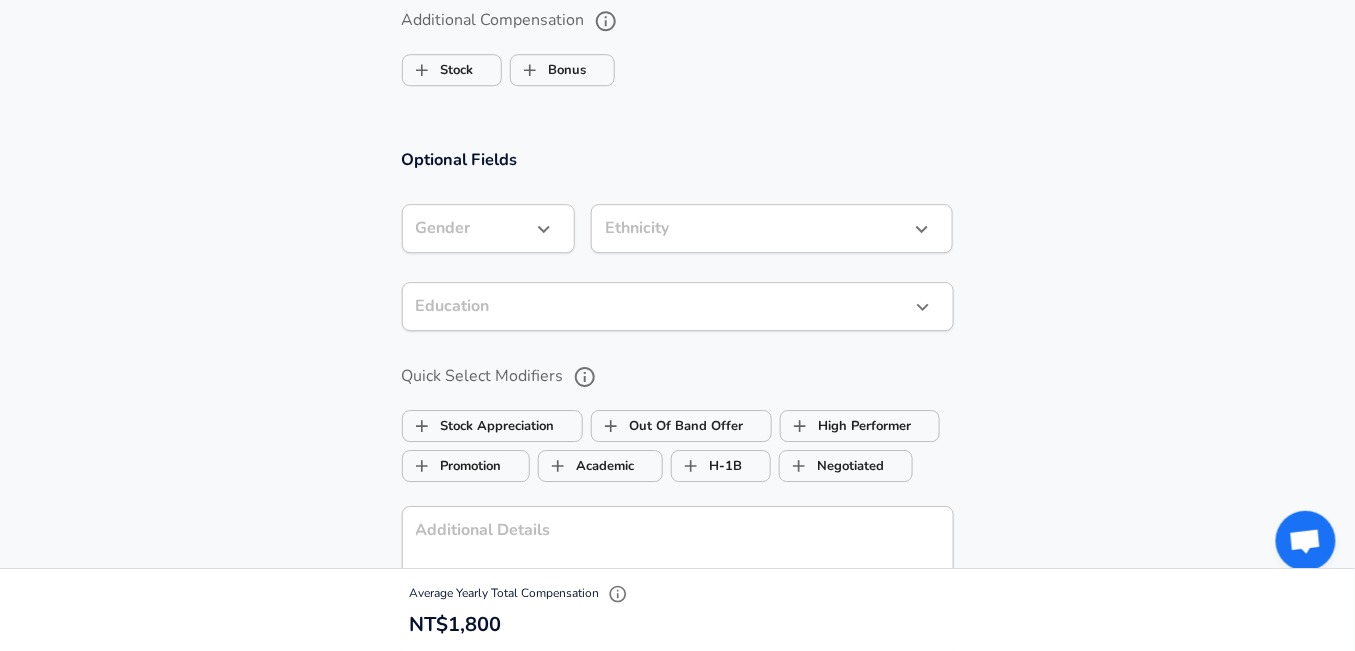 type on "1" 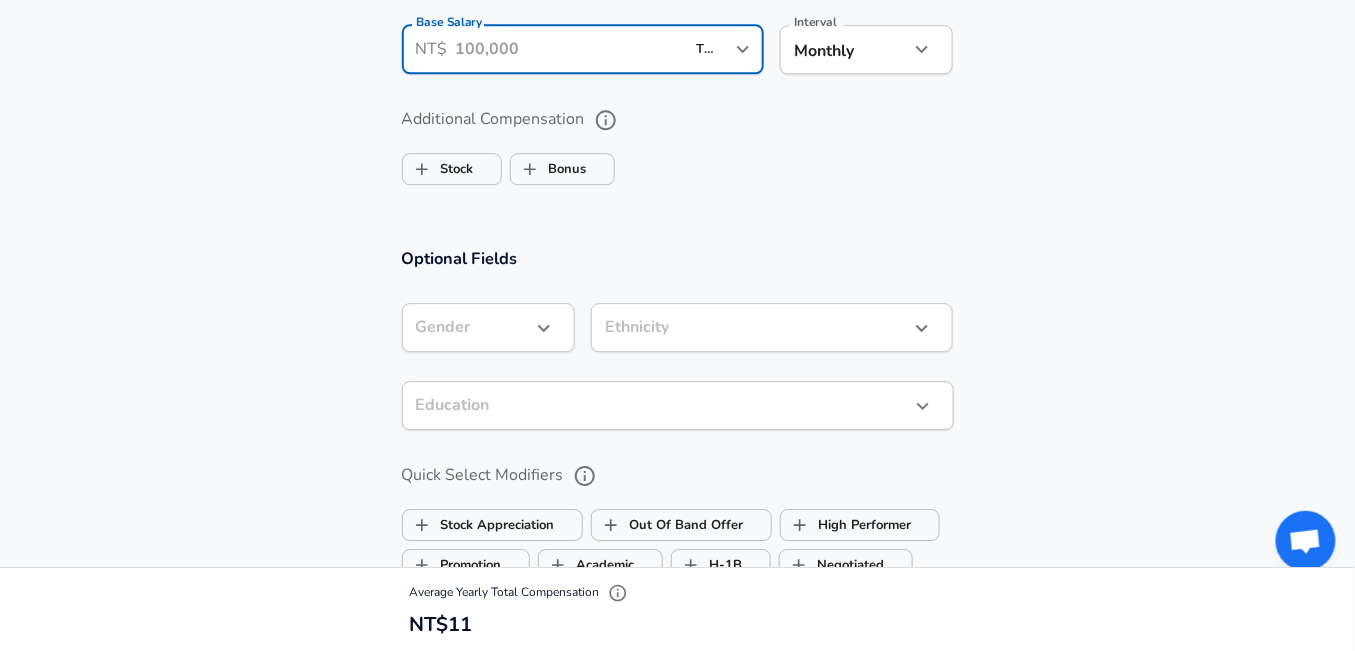 scroll, scrollTop: 1399, scrollLeft: 0, axis: vertical 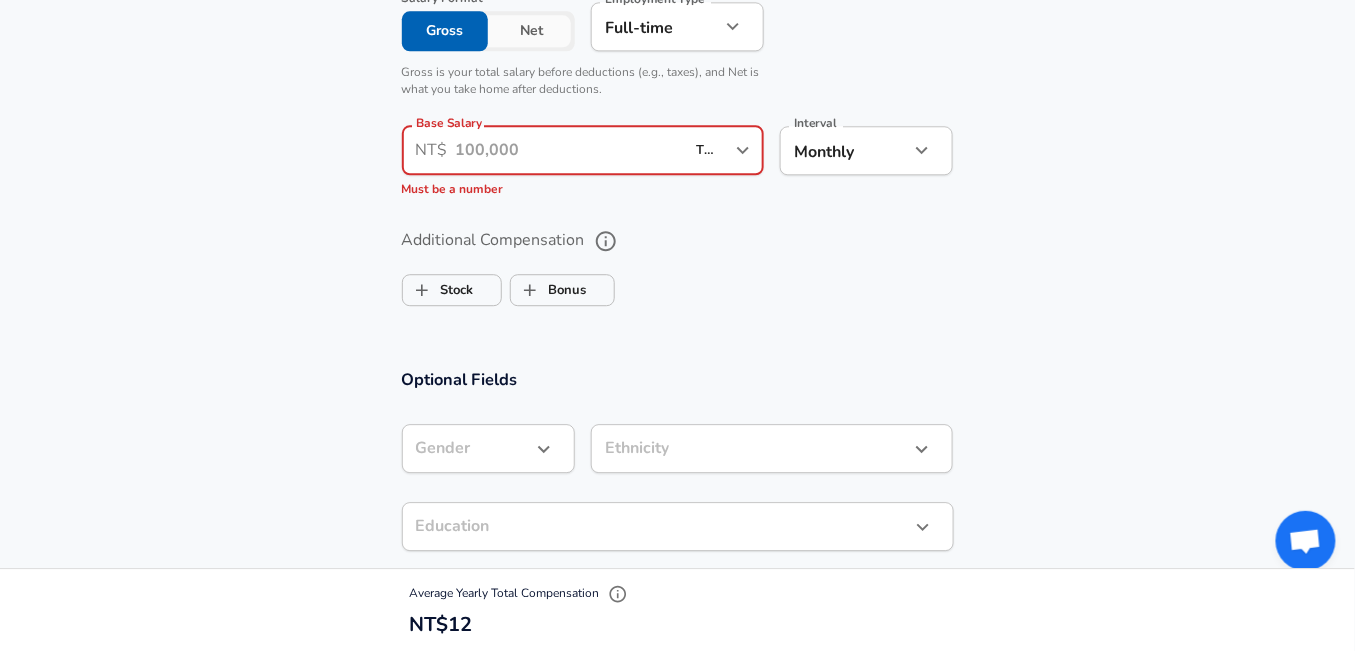 click on "Base Salary" at bounding box center (570, 150) 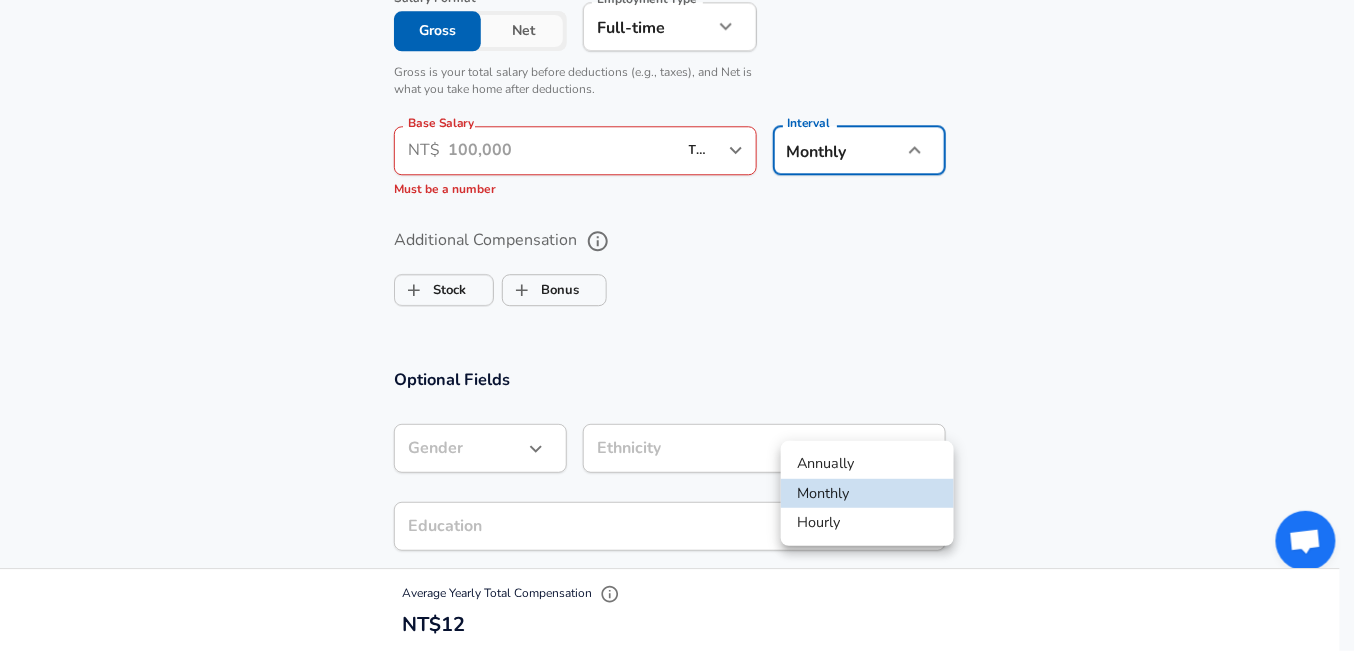 click on "Restart Add Your Salary Upload your offer letter   to verify your submission Enhance Privacy and Anonymity Yes Automatically hides specific fields until there are enough submissions to safely display the full details.   More Details Based on your submission and the data points that we have already collected, we will automatically hide and anonymize specific fields if there aren't enough data points to remain sufficiently anonymous. Company & Title Information   Enter the company you received your offer from Company MediaTek Company   Select the title that closest resembles your official title. This should be similar to the title that was present on your offer letter. Title Senior digital designer Title   Select a job family that best fits your role. If you can't find one, select 'Other' to enter a custom job family Job Family Electrical Engineer Job Family Specialization Specialization   Your level on the career ladder. e.g. L3 or Senior Product Manager or Principal Engineer or Distinguished Engineer Level E8" at bounding box center (677, -1074) 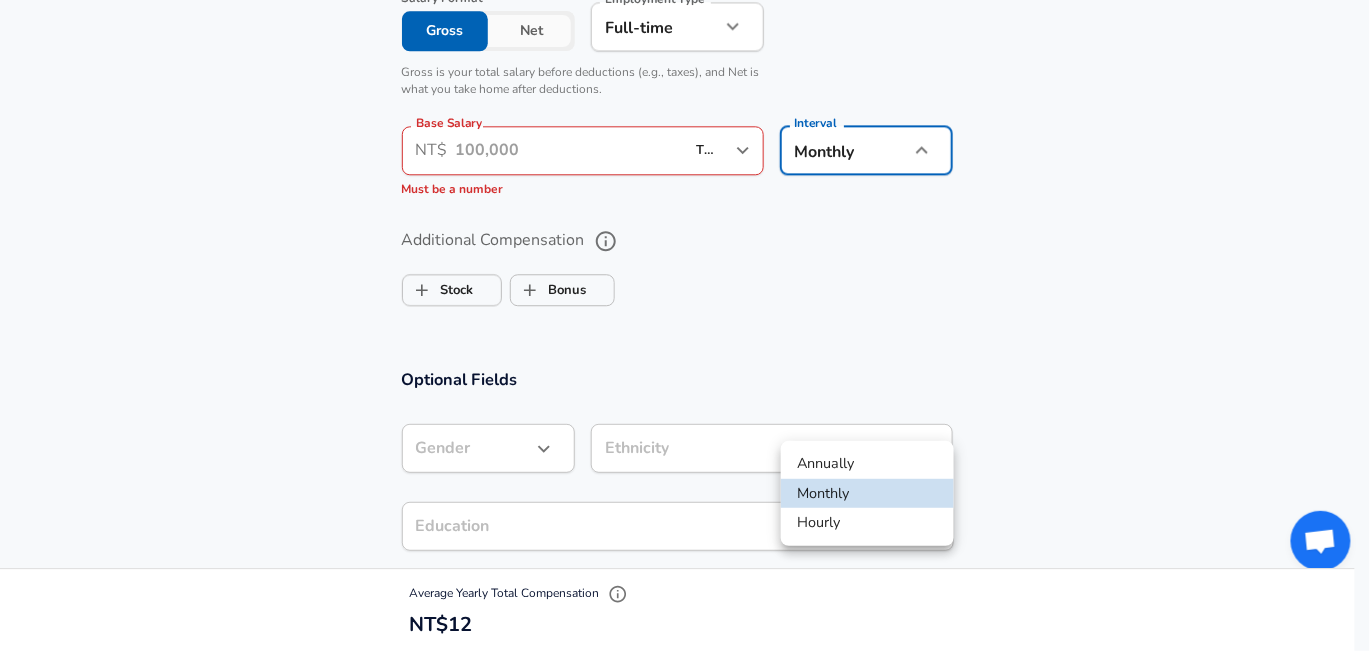 click at bounding box center (685, 325) 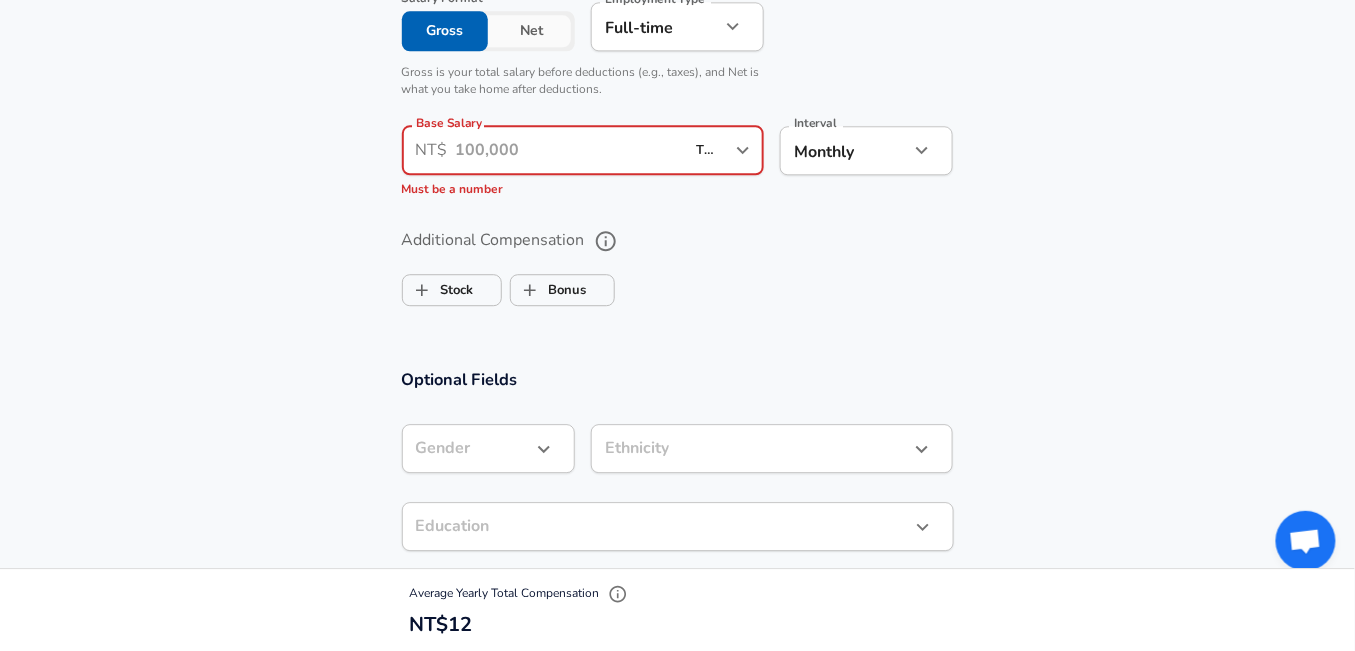 click on "Base Salary" at bounding box center (570, 150) 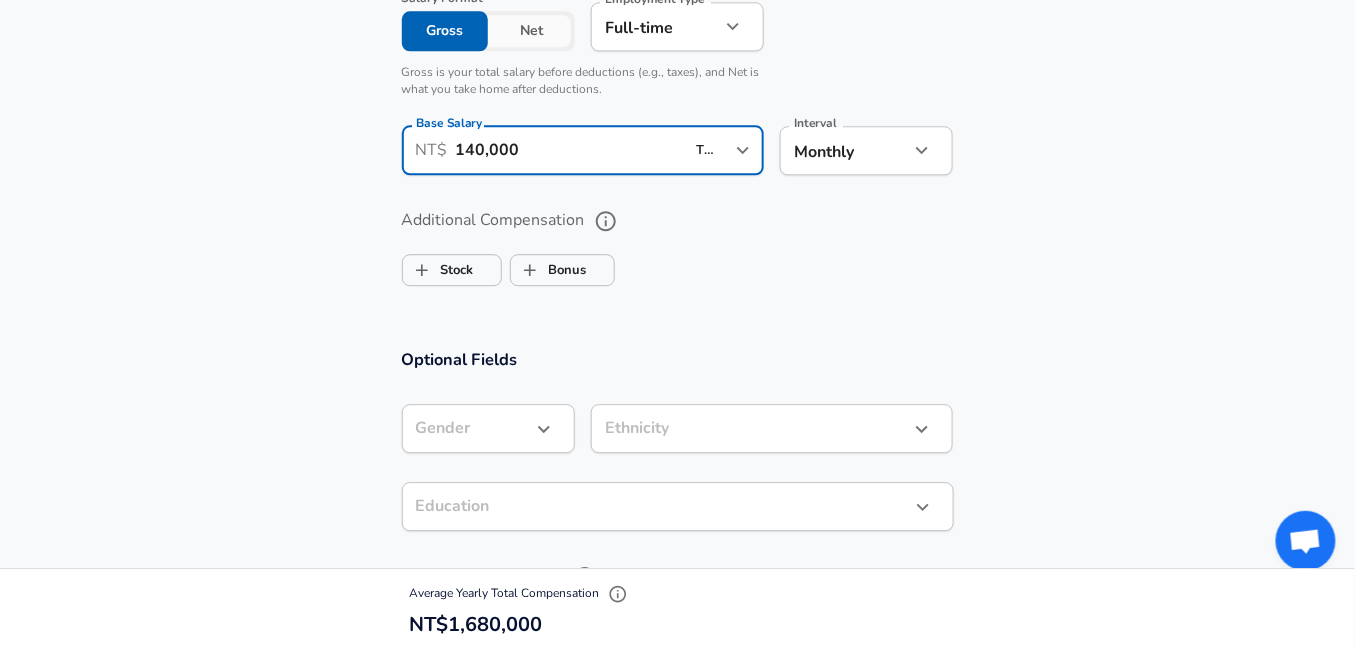 type on "140,000" 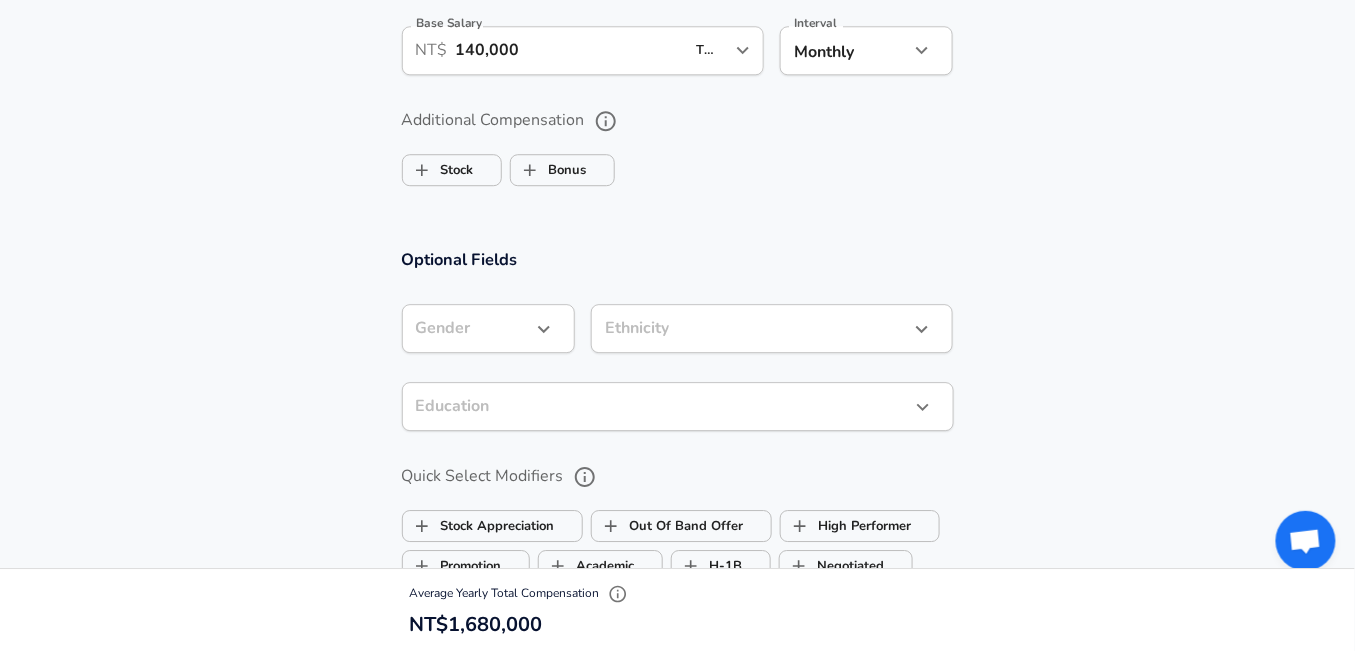 scroll, scrollTop: 1599, scrollLeft: 0, axis: vertical 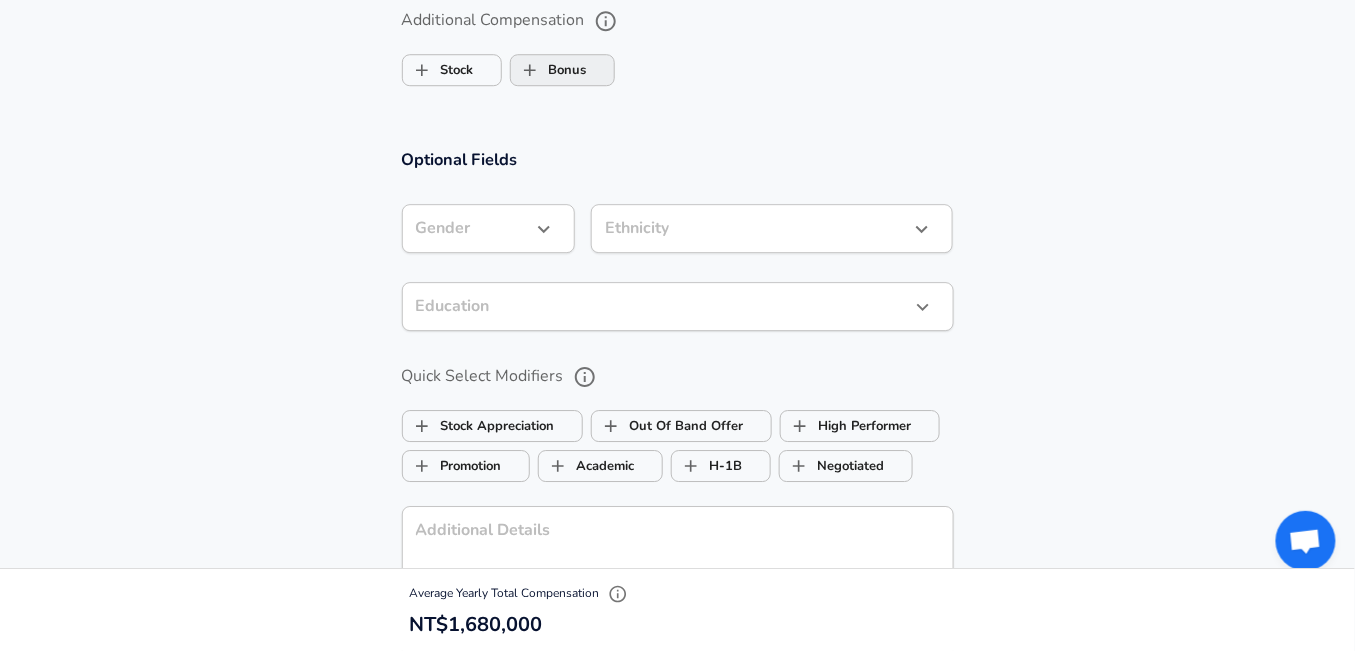 click on "Bonus" at bounding box center [530, 70] 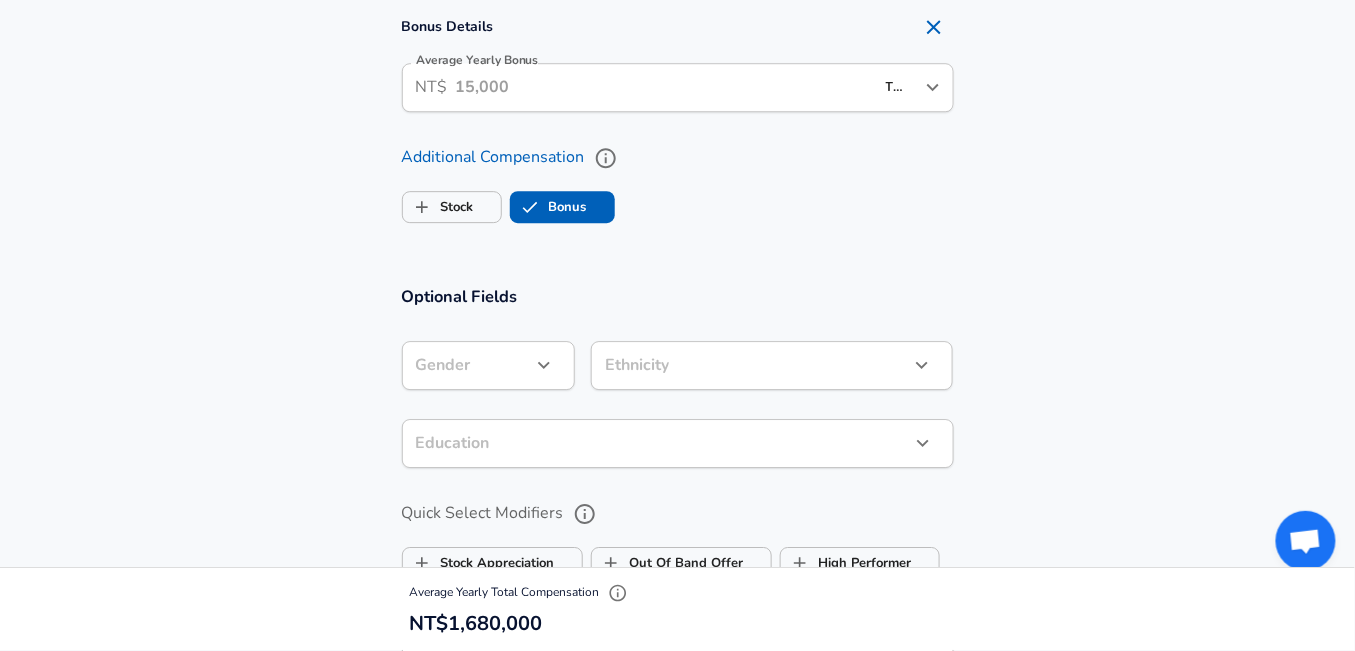 checkbox on "true" 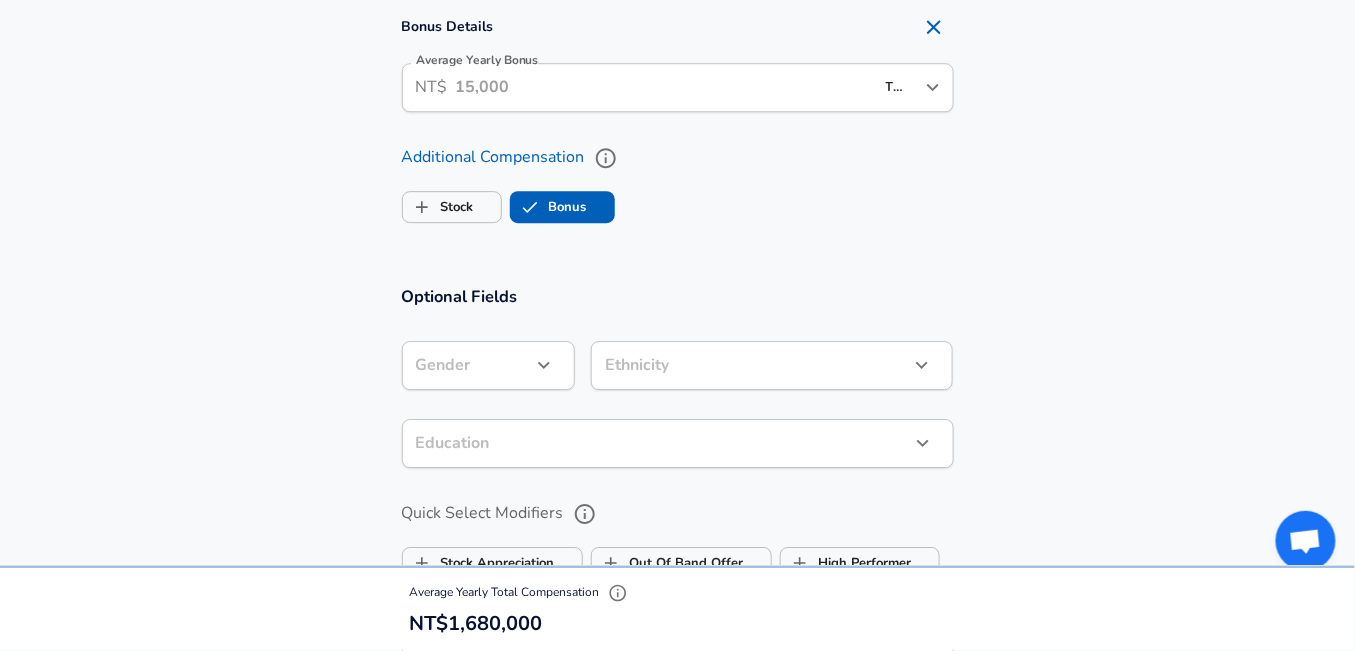click on "Average Yearly Bonus" at bounding box center [665, 87] 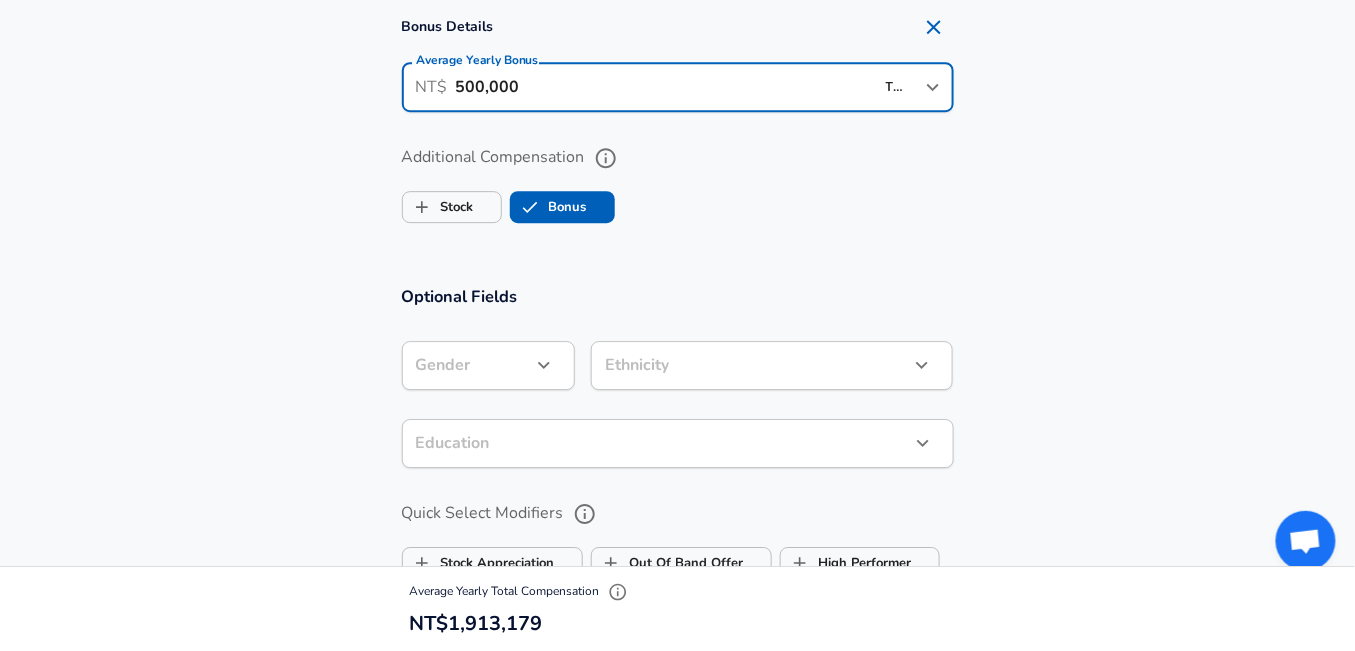 click on "Bonus Details  Average Yearly Bonus ​ NT$ 500,000 TWD ​ Average Yearly Bonus" at bounding box center (677, 66) 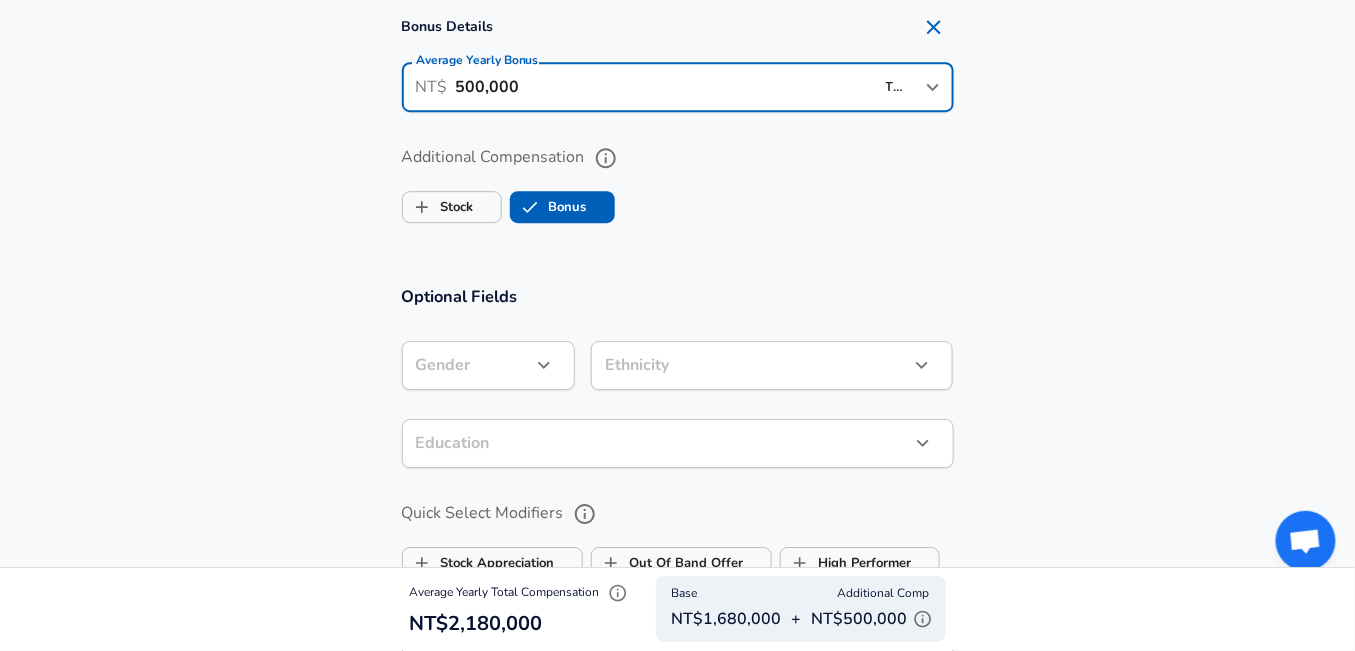 drag, startPoint x: 470, startPoint y: 363, endPoint x: 453, endPoint y: 366, distance: 17.262676 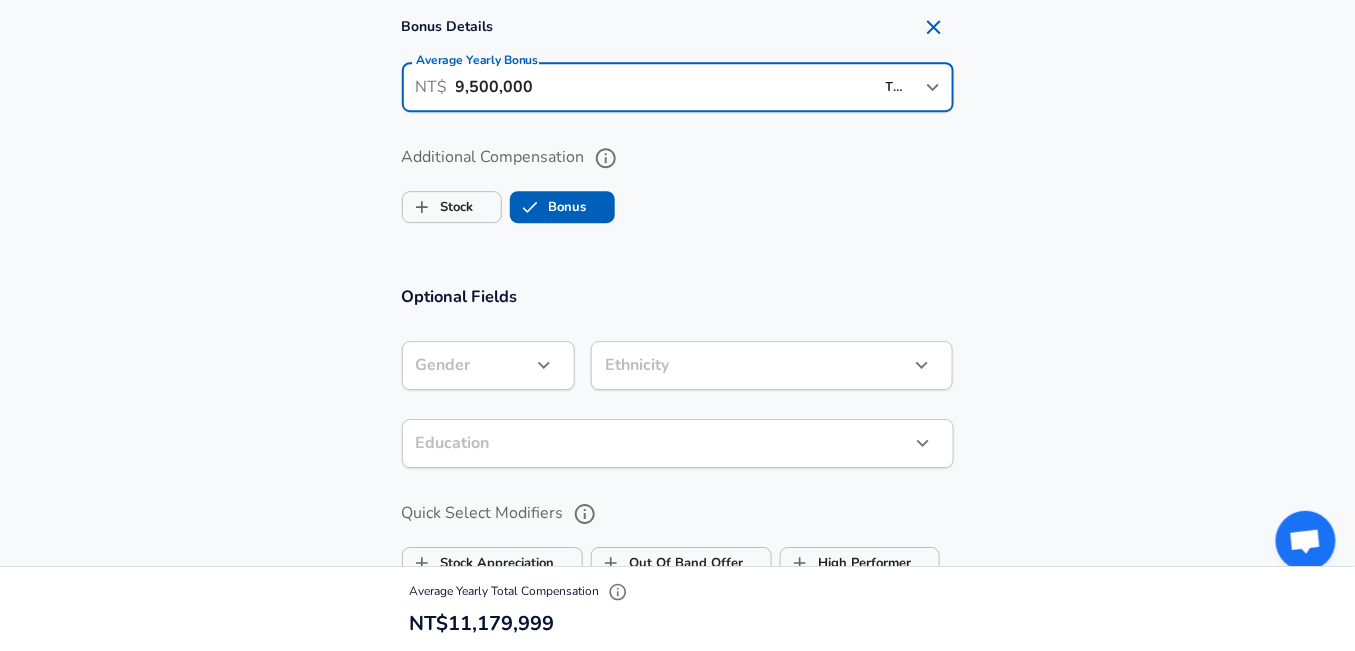 click on "Bonus Details  Average Yearly Bonus ​ NT$ 9,500,000 TWD ​ Average Yearly Bonus" at bounding box center (677, 66) 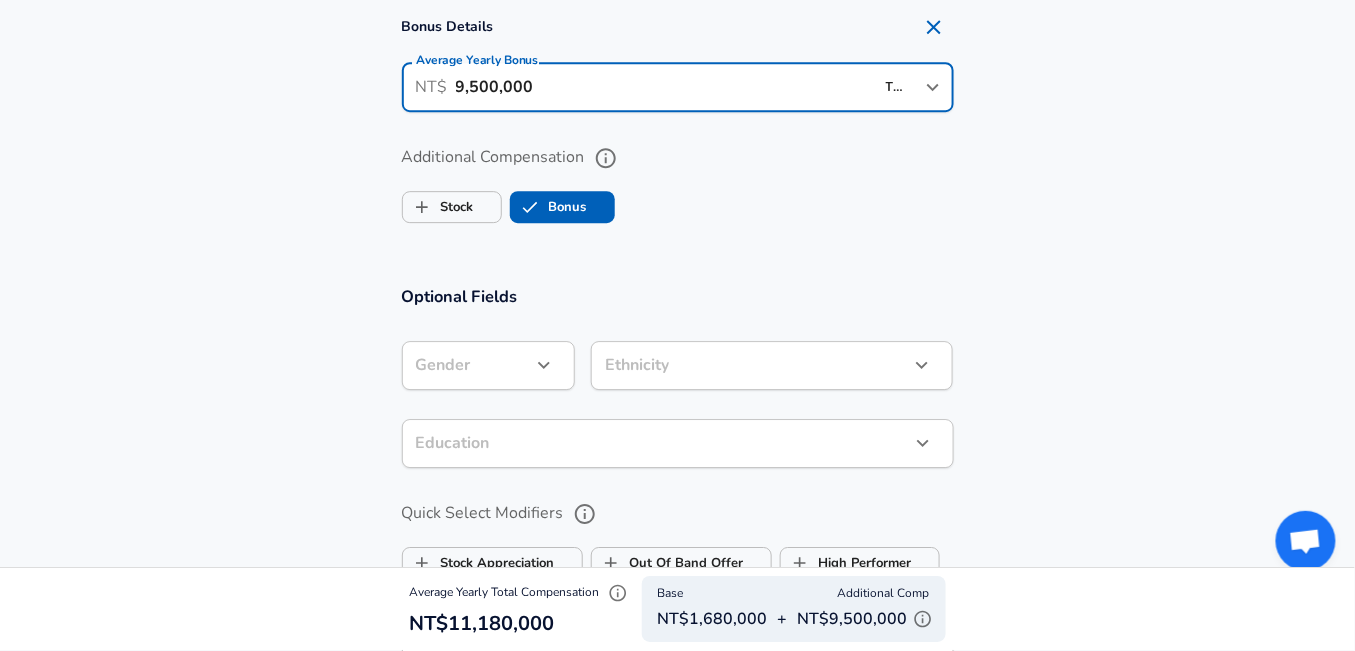 click on "9,500,000" at bounding box center (665, 87) 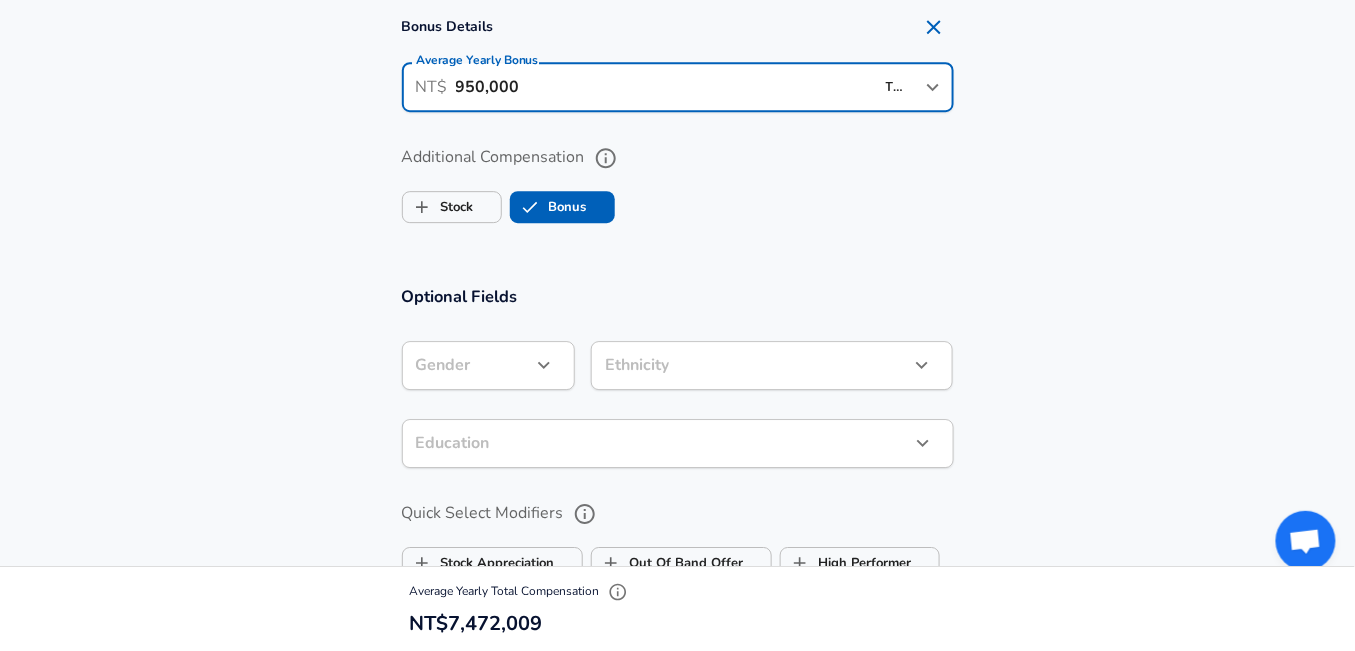 click on "Compensation Details Salary Format Gross   Net Employment Type [DEMOGRAPHIC_DATA] full_time Employment Type Gross is your total salary before deductions (e.g., taxes), and Net is what you take home after deductions. Base Salary ​ NT$ 140,000 TWD ​ Base Salary Interval Monthly monthly Interval Bonus Details  Average Yearly Bonus ​ NT$ 950,000 TWD ​ Average Yearly Bonus Additional Compensation   Stock Bonus" at bounding box center (677, -7) 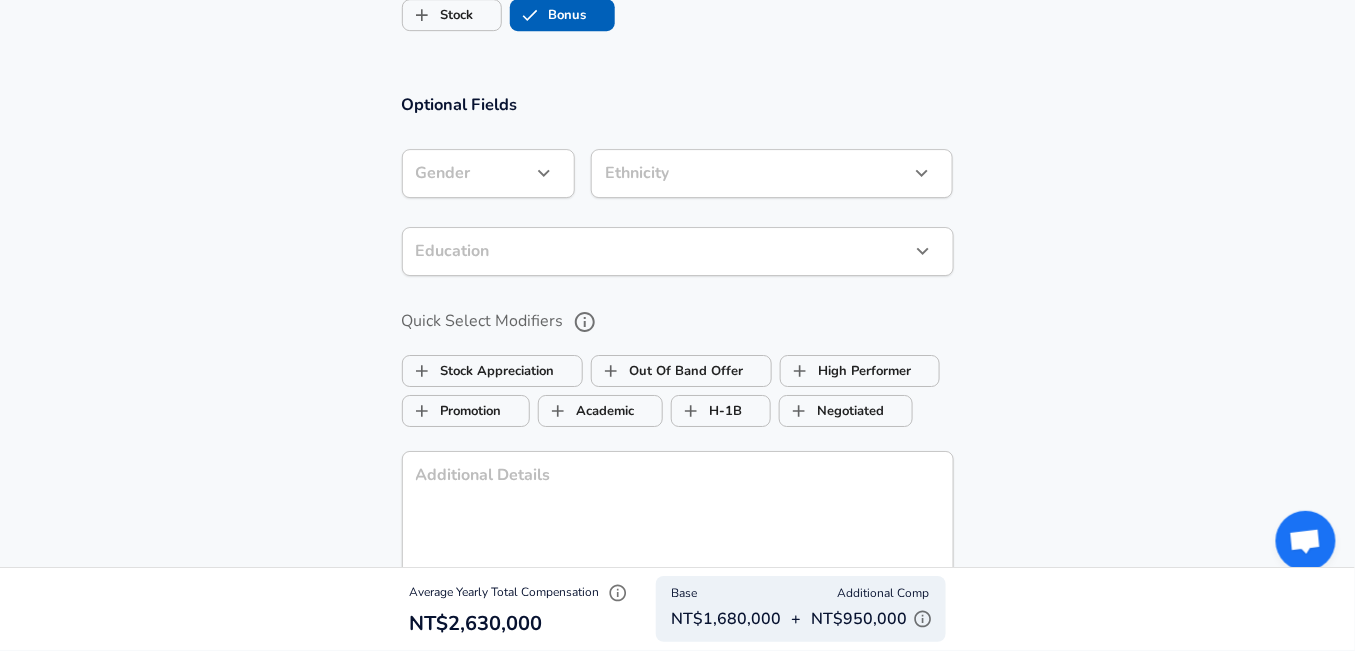 scroll, scrollTop: 1800, scrollLeft: 0, axis: vertical 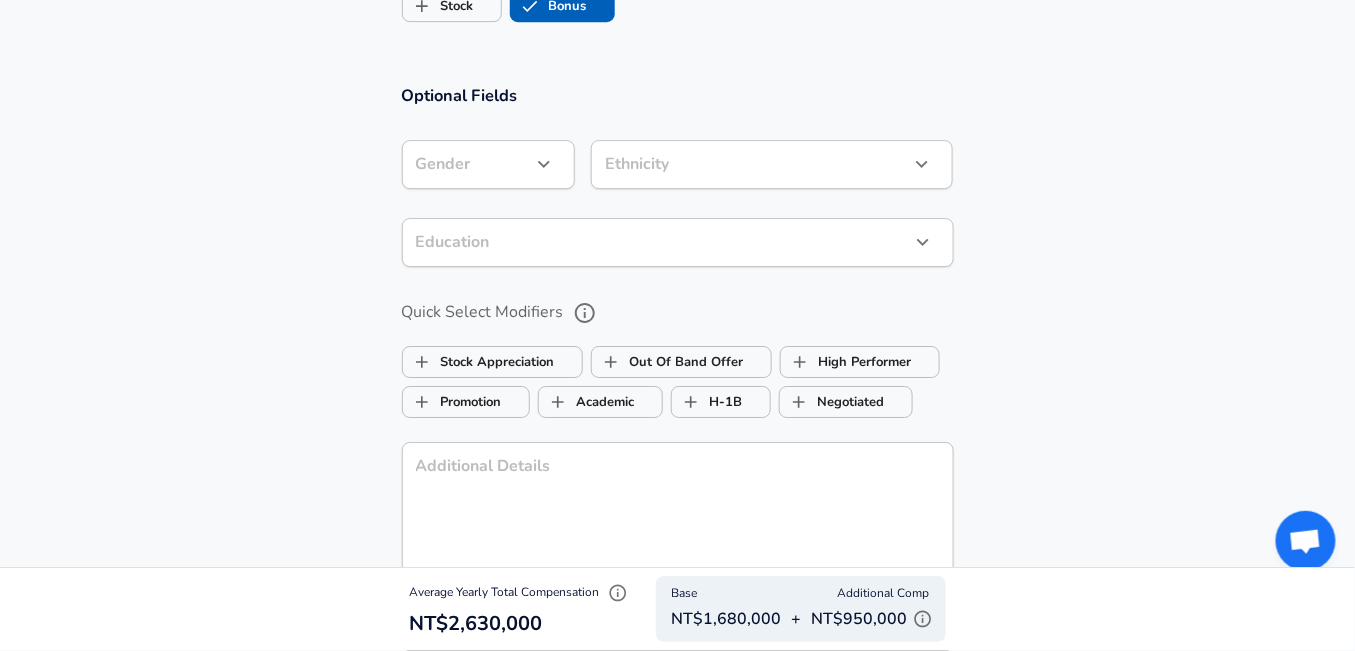 drag, startPoint x: 470, startPoint y: 164, endPoint x: 460, endPoint y: 166, distance: 10.198039 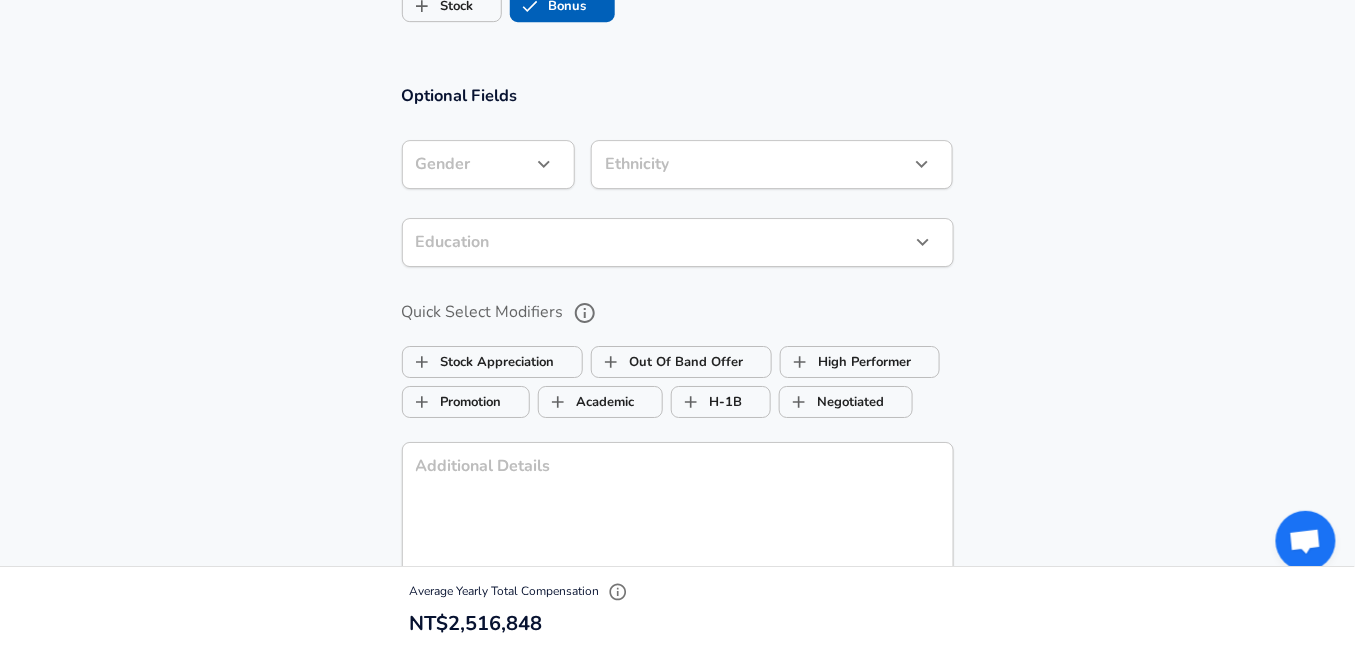 type on "750,000" 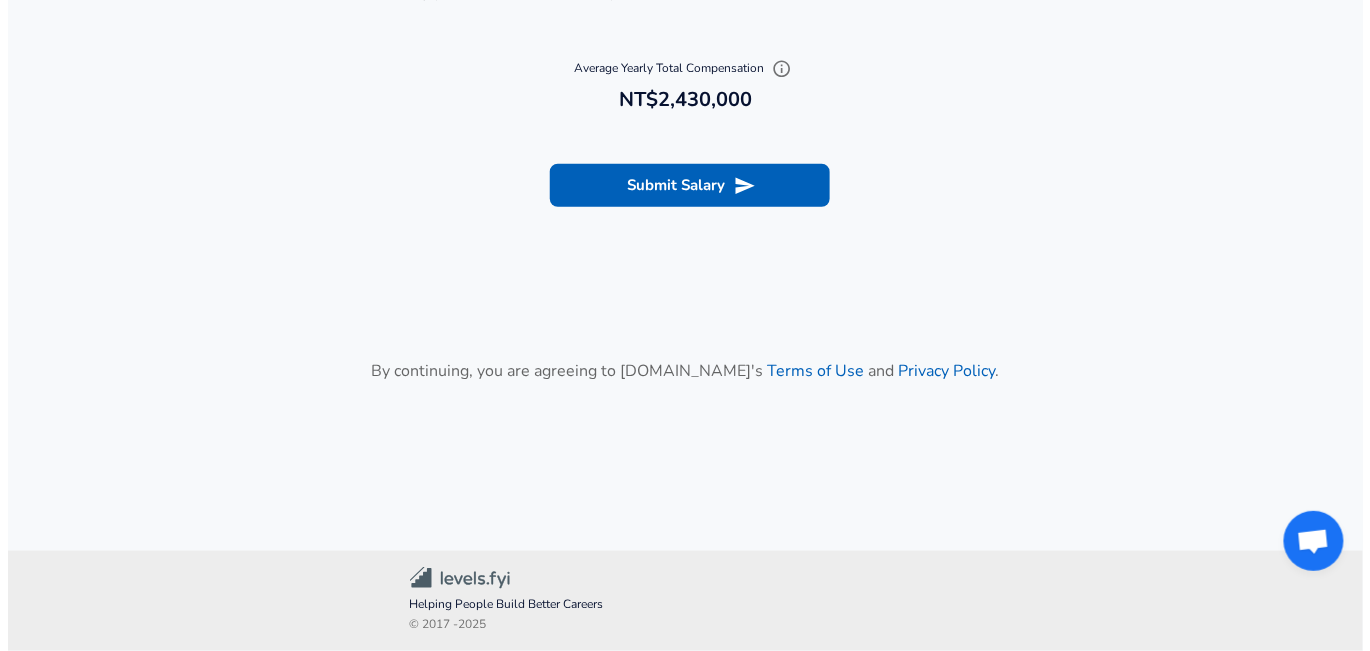 scroll, scrollTop: 2699, scrollLeft: 0, axis: vertical 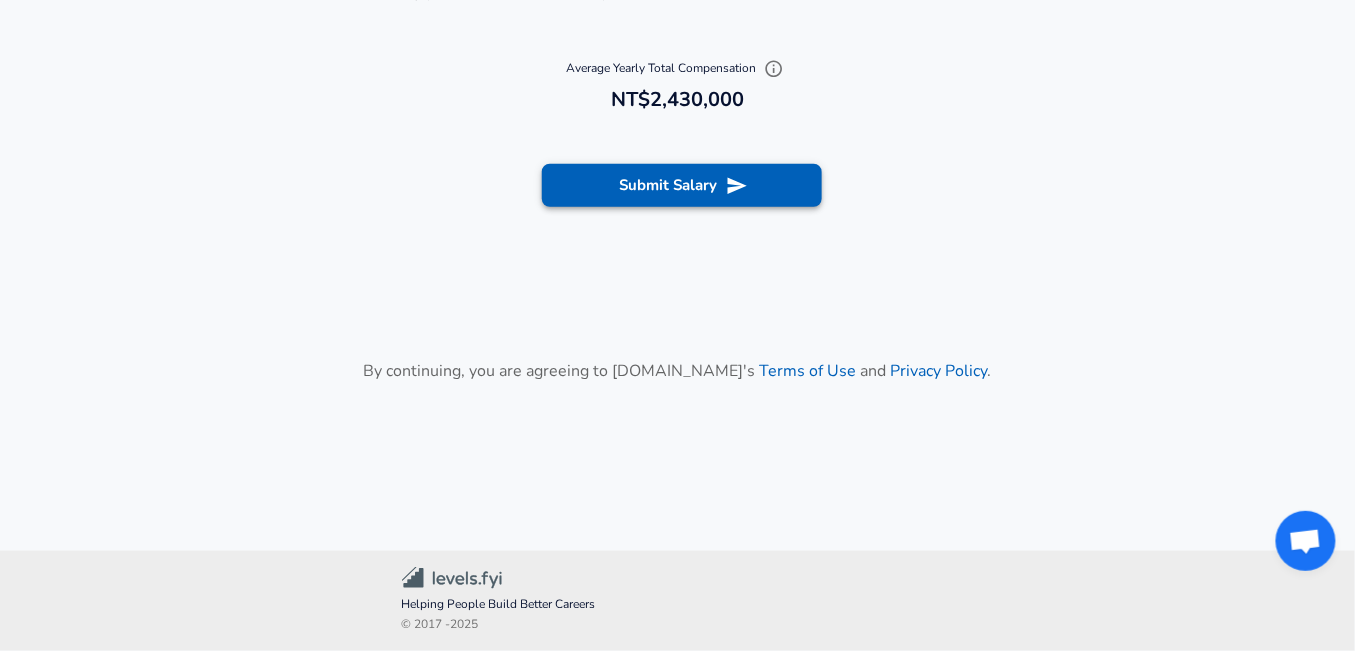 click on "Submit Salary" at bounding box center (682, 185) 